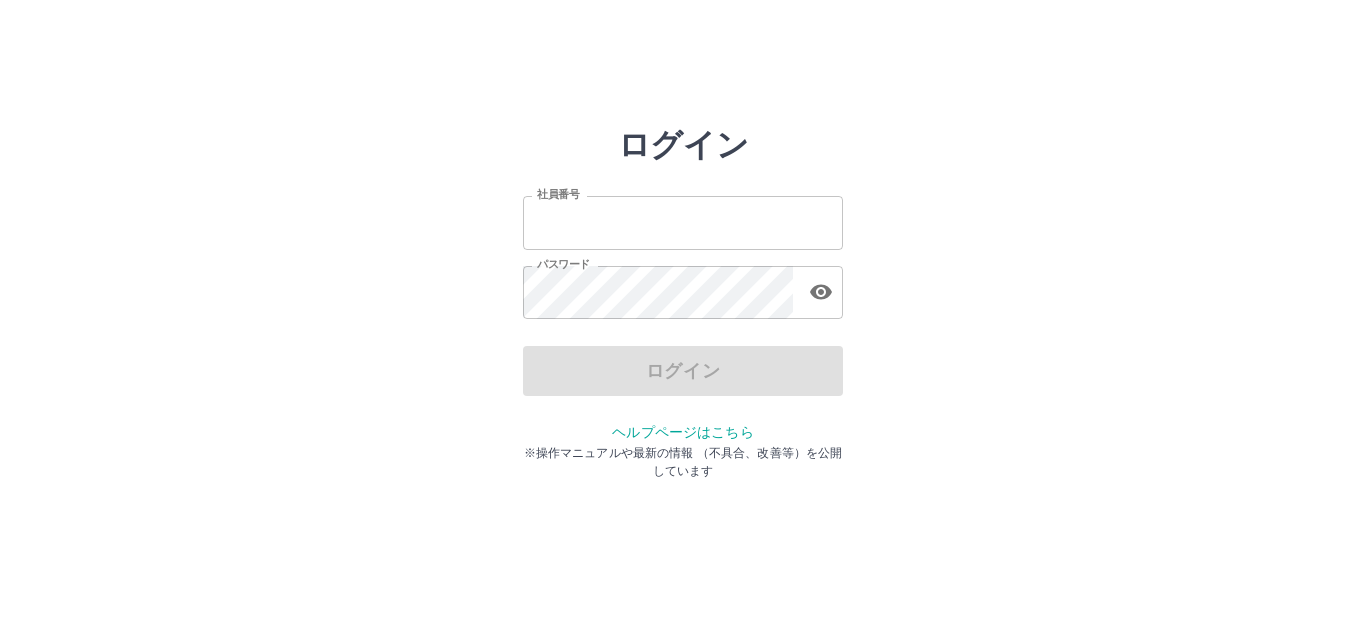 scroll, scrollTop: 0, scrollLeft: 0, axis: both 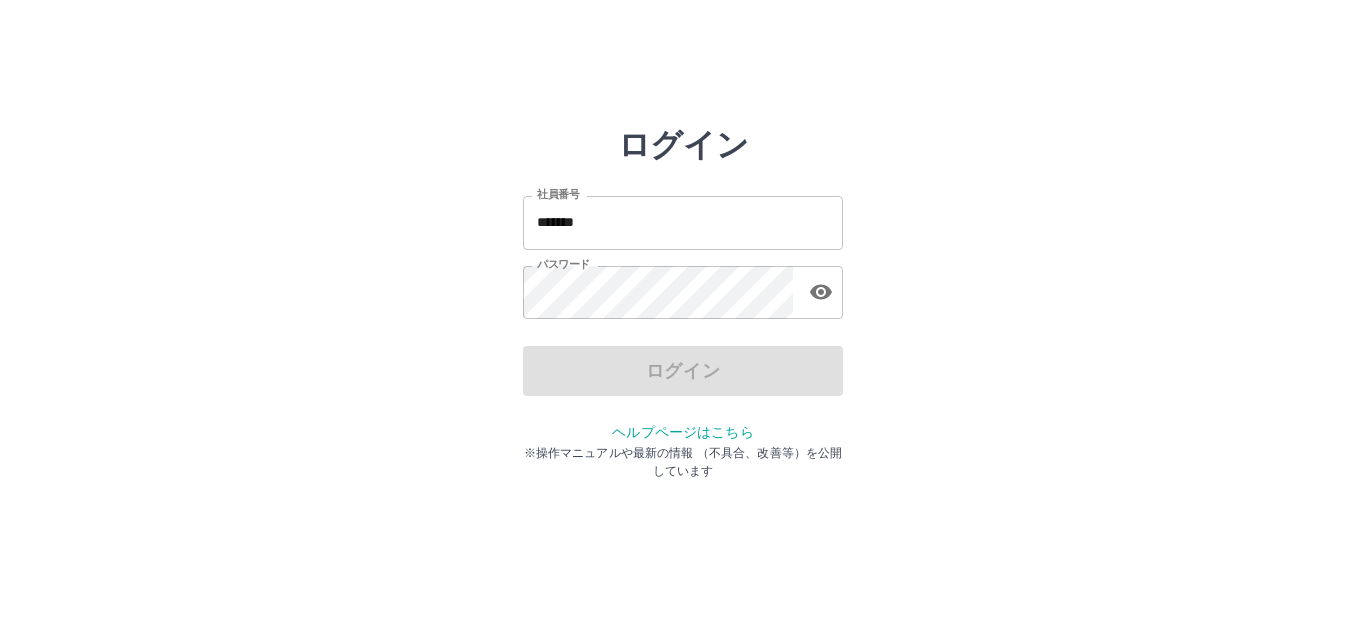 click on "ログイン" at bounding box center (683, 371) 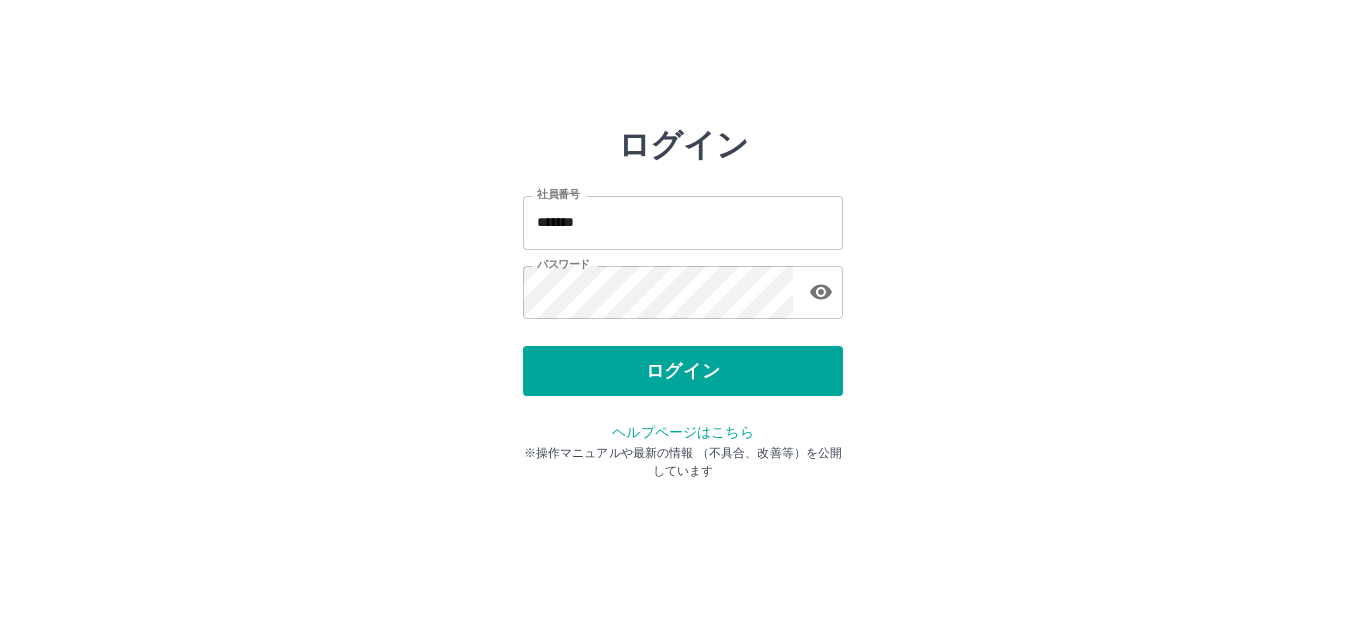 click on "ログイン" at bounding box center (683, 371) 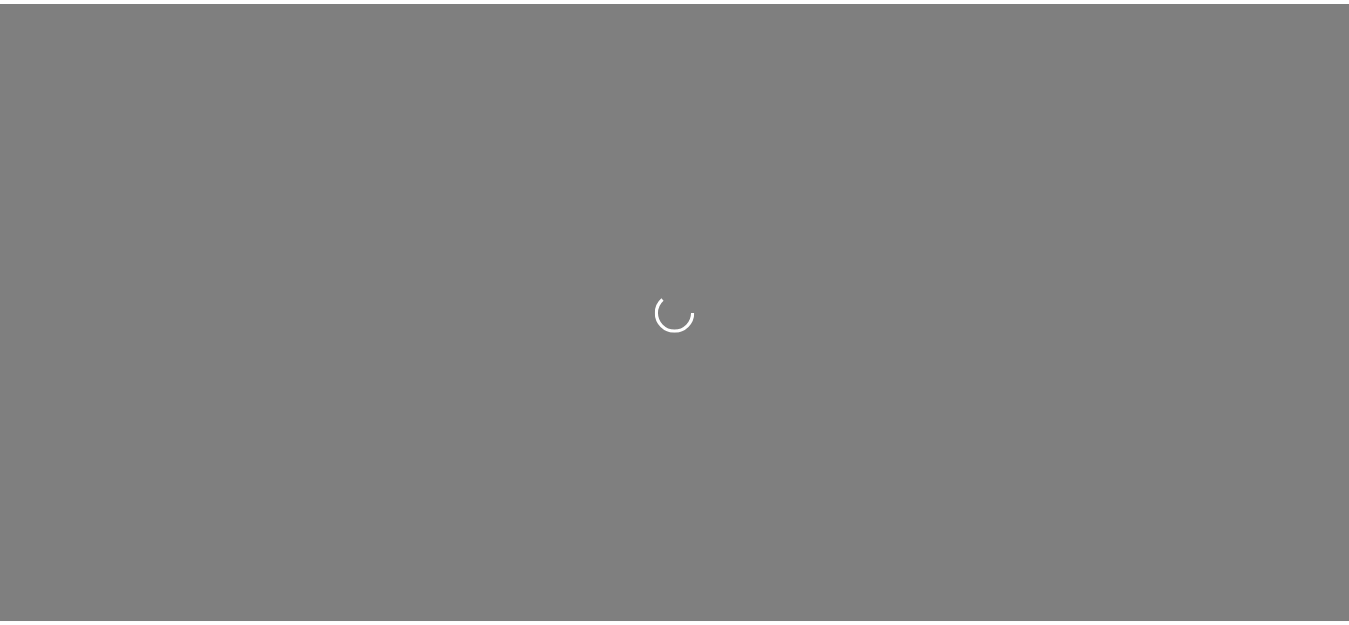 scroll, scrollTop: 0, scrollLeft: 0, axis: both 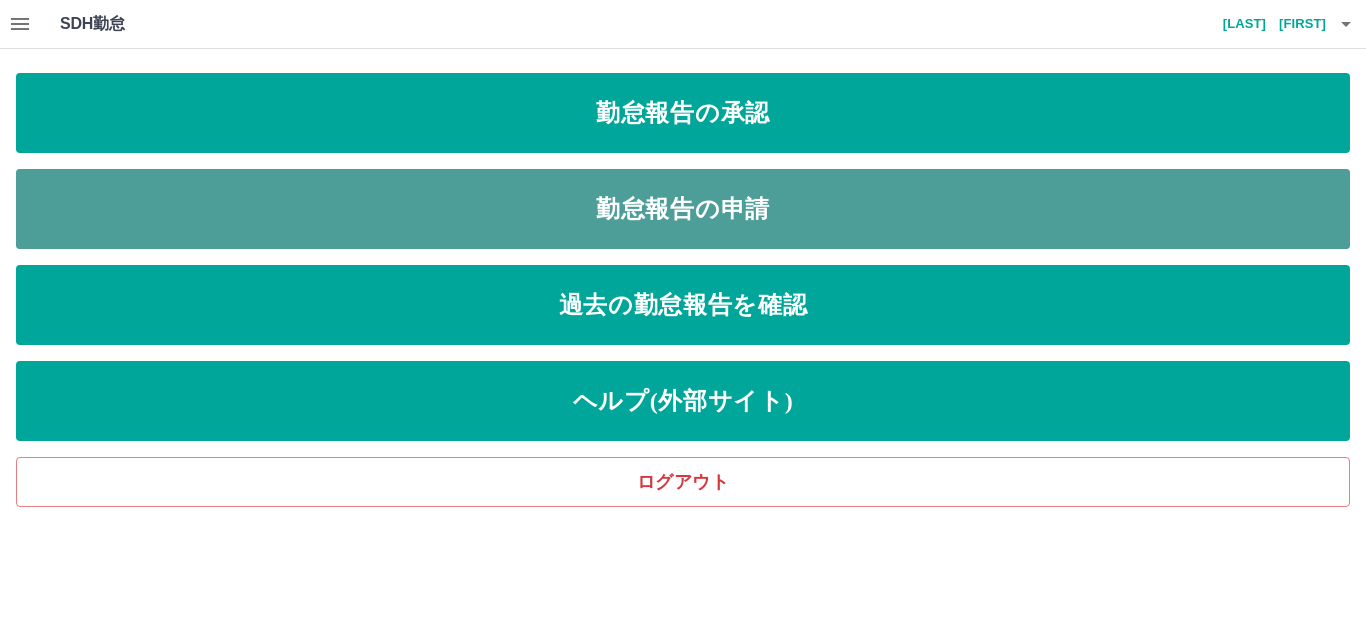 click on "勤怠報告の申請" at bounding box center [683, 209] 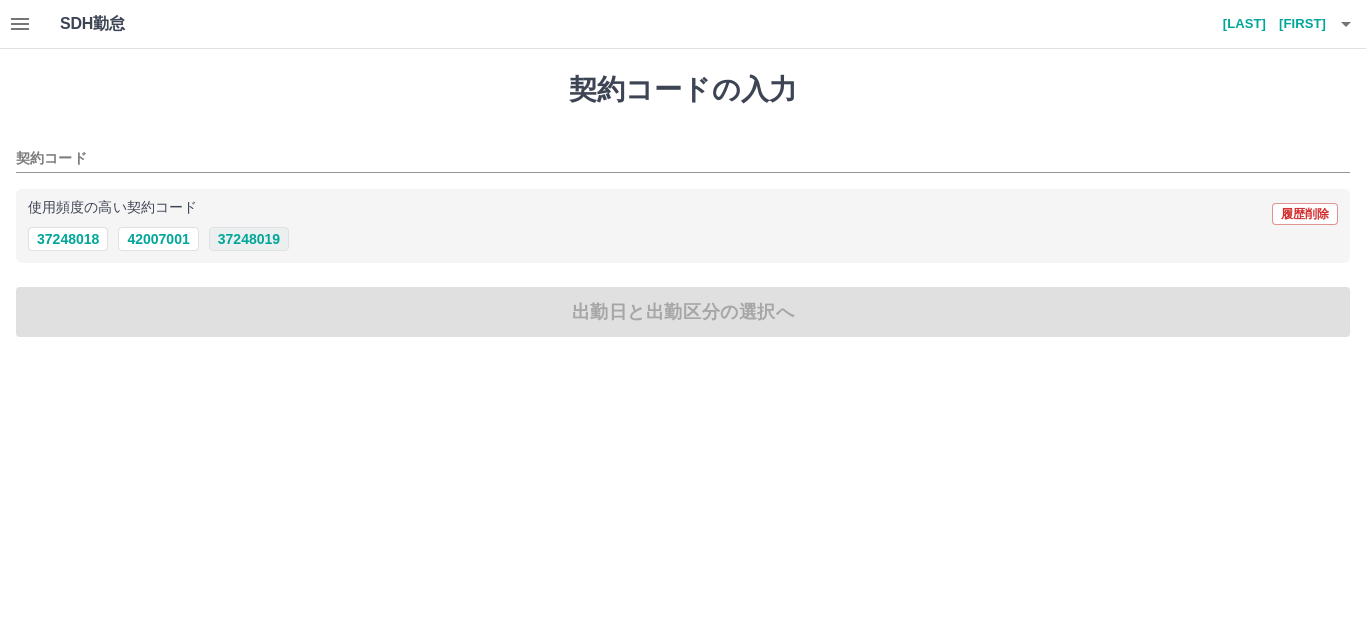 click on "37248019" at bounding box center (249, 239) 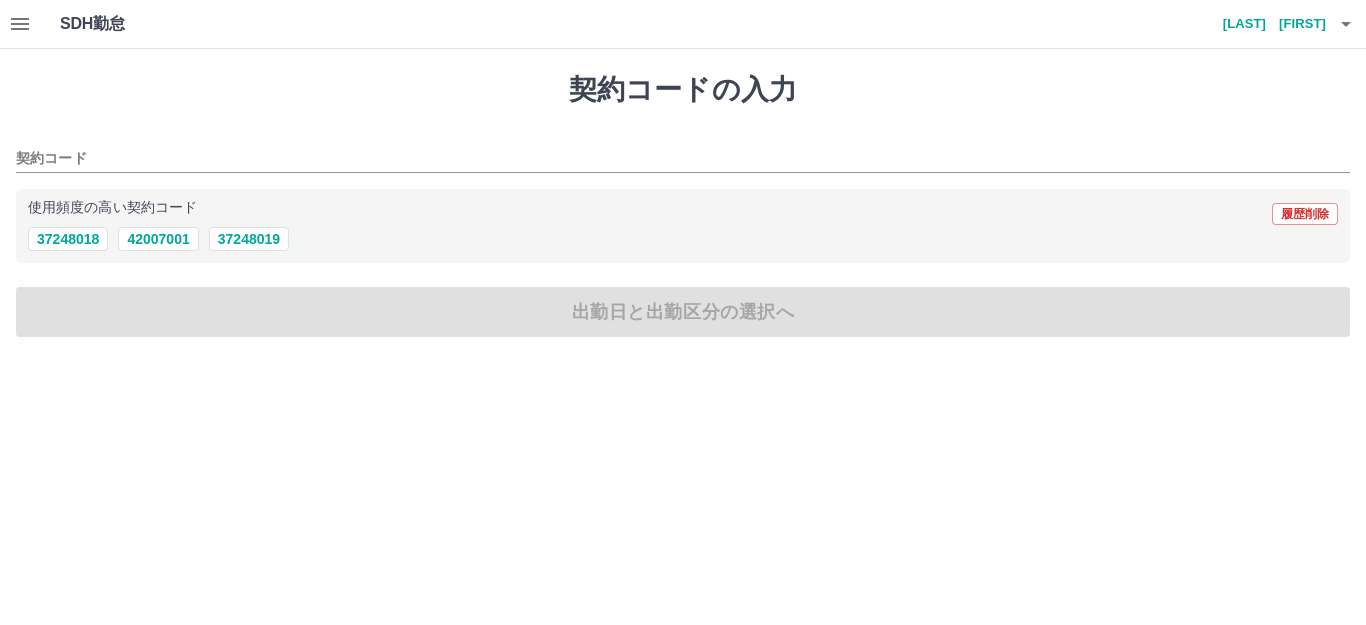 type on "********" 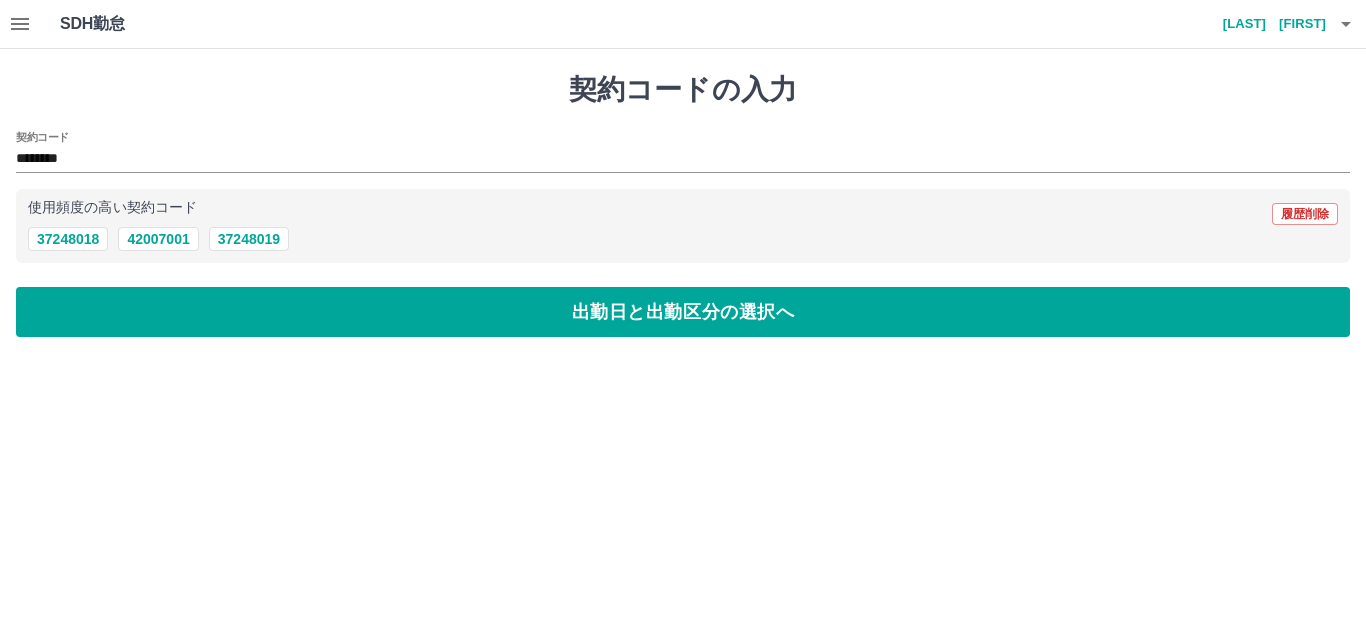 drag, startPoint x: 629, startPoint y: 306, endPoint x: 622, endPoint y: 281, distance: 25.96151 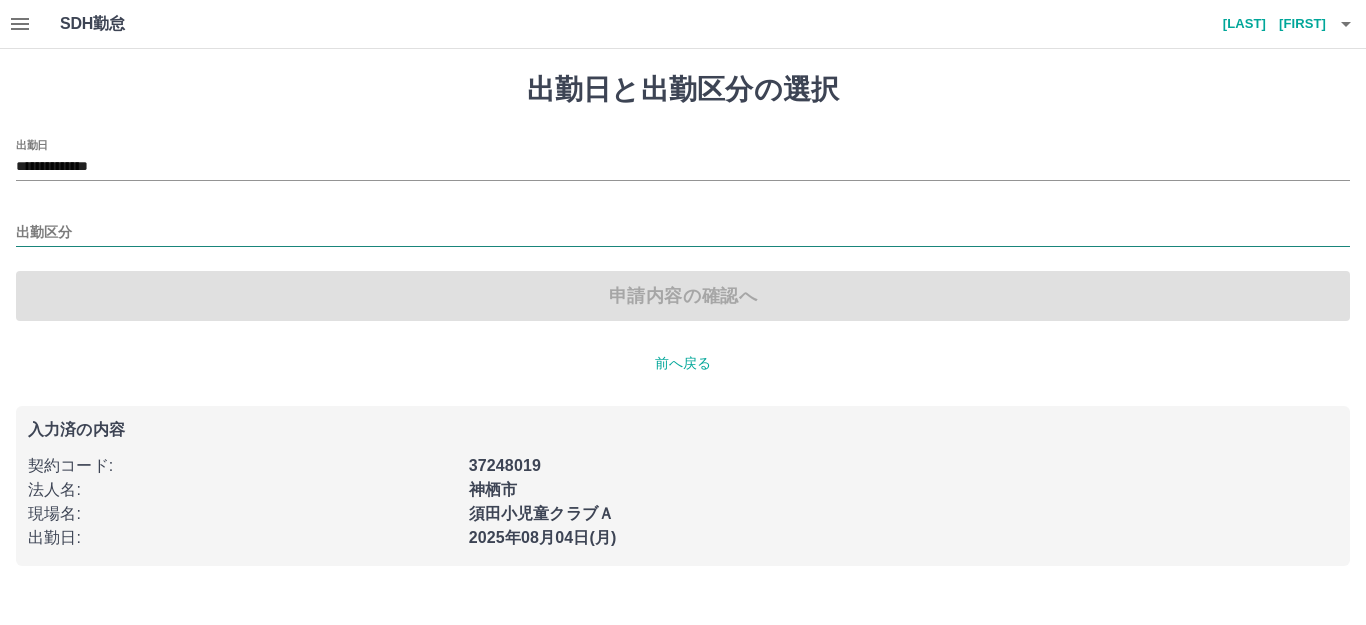 click on "出勤区分" at bounding box center (683, 233) 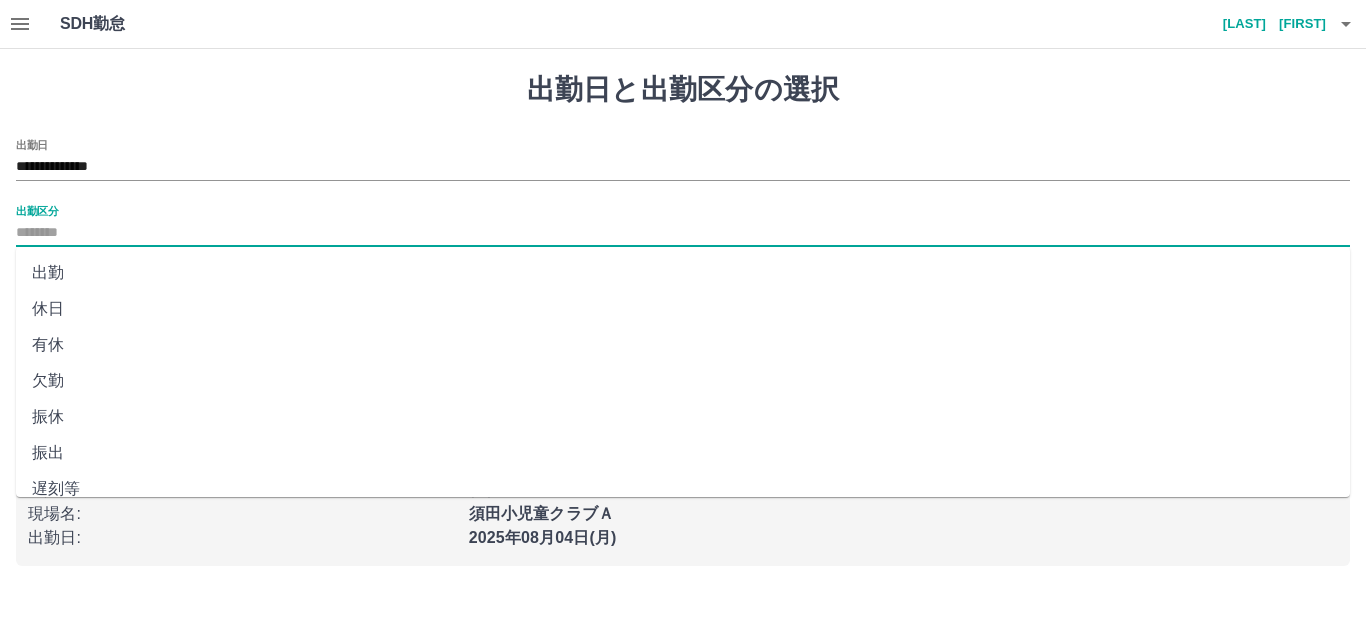 click on "出勤" at bounding box center [683, 273] 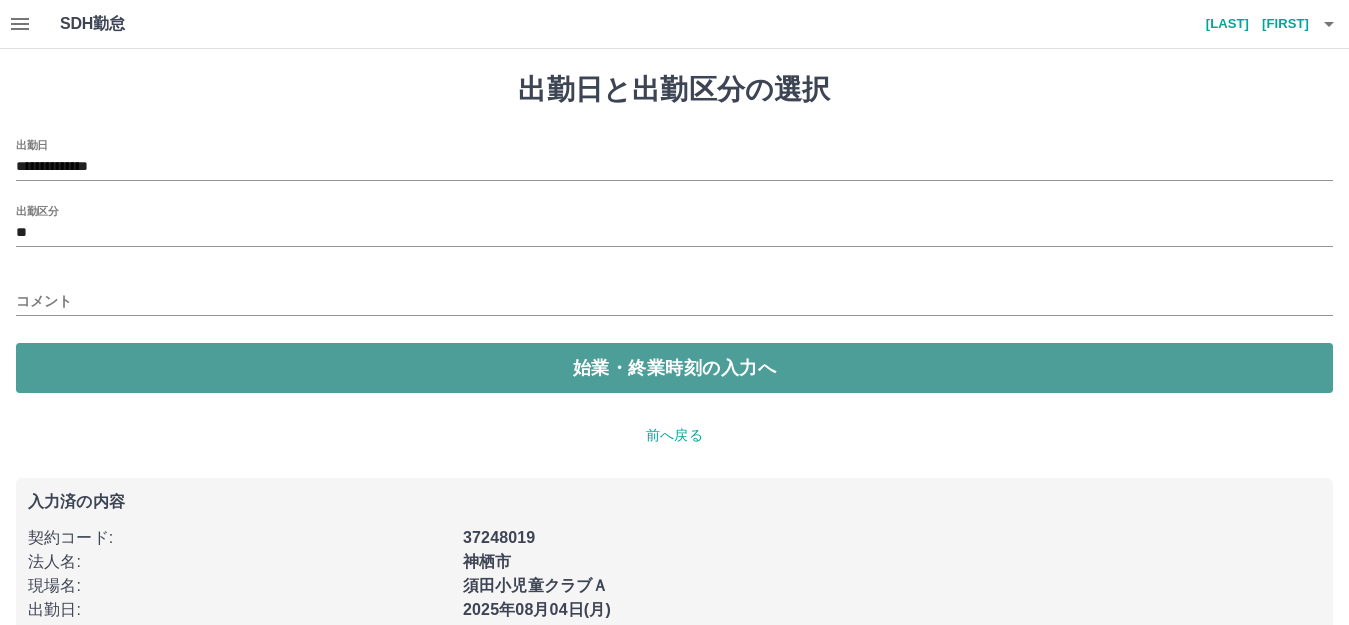 click on "始業・終業時刻の入力へ" at bounding box center (674, 368) 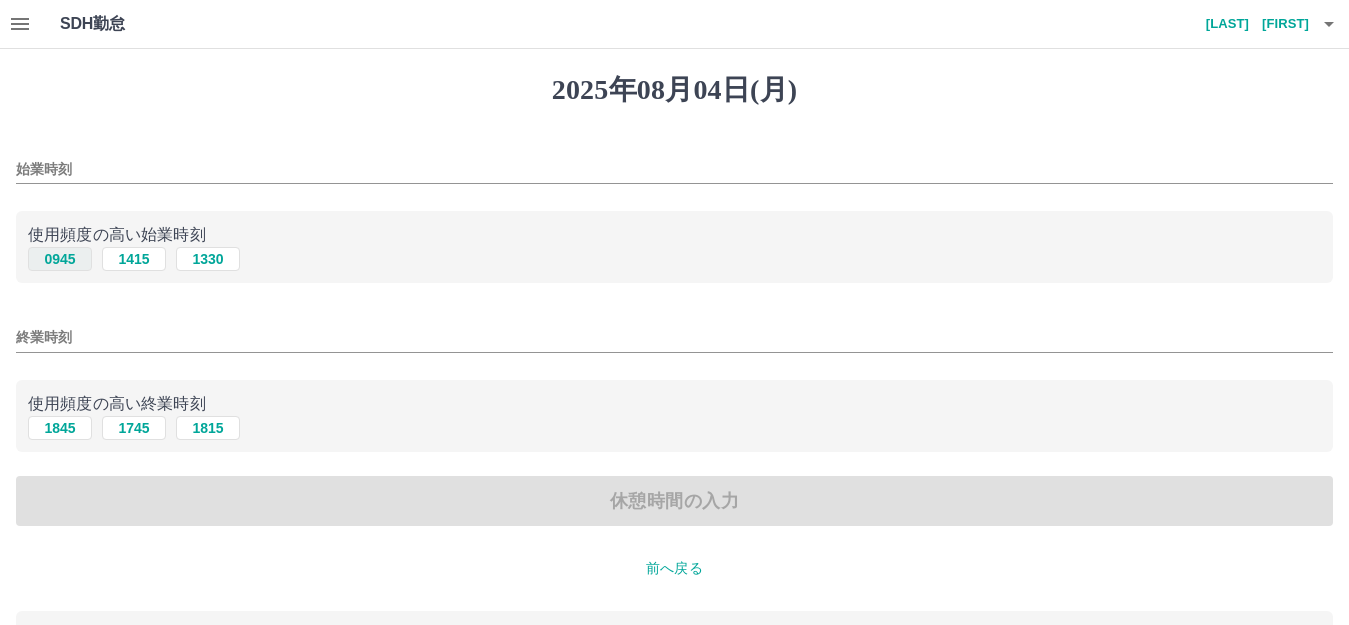 click on "0945" at bounding box center [60, 259] 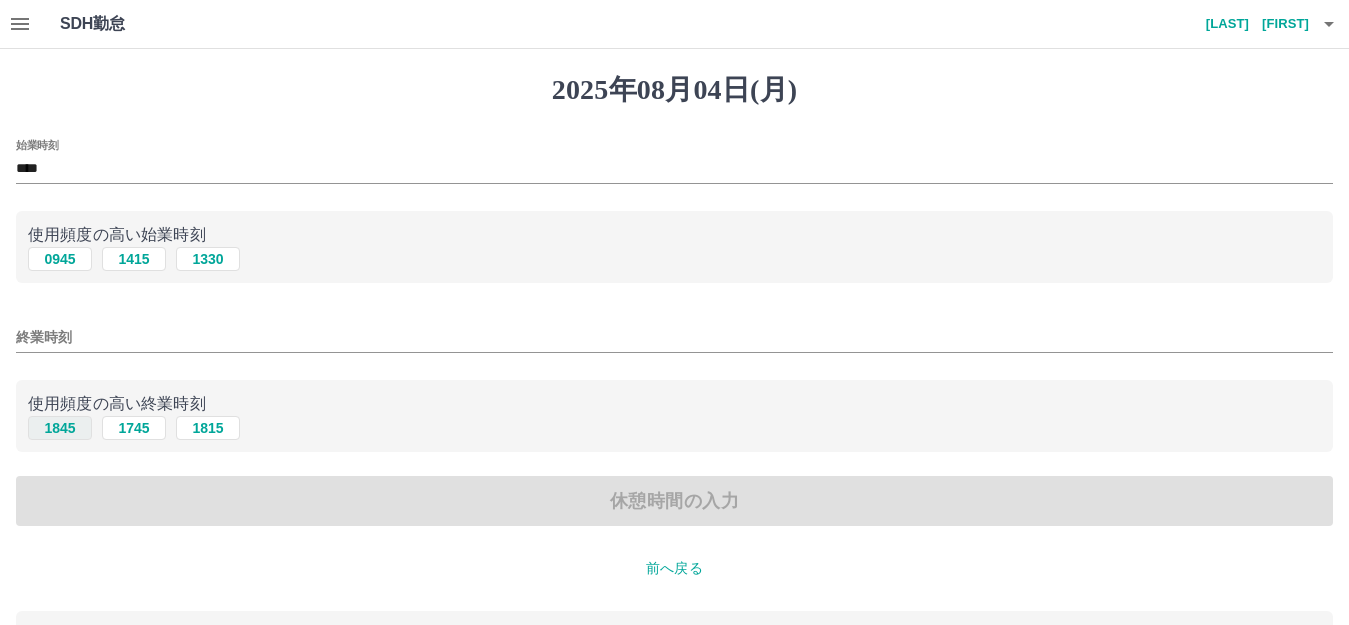 click on "1845" at bounding box center [60, 428] 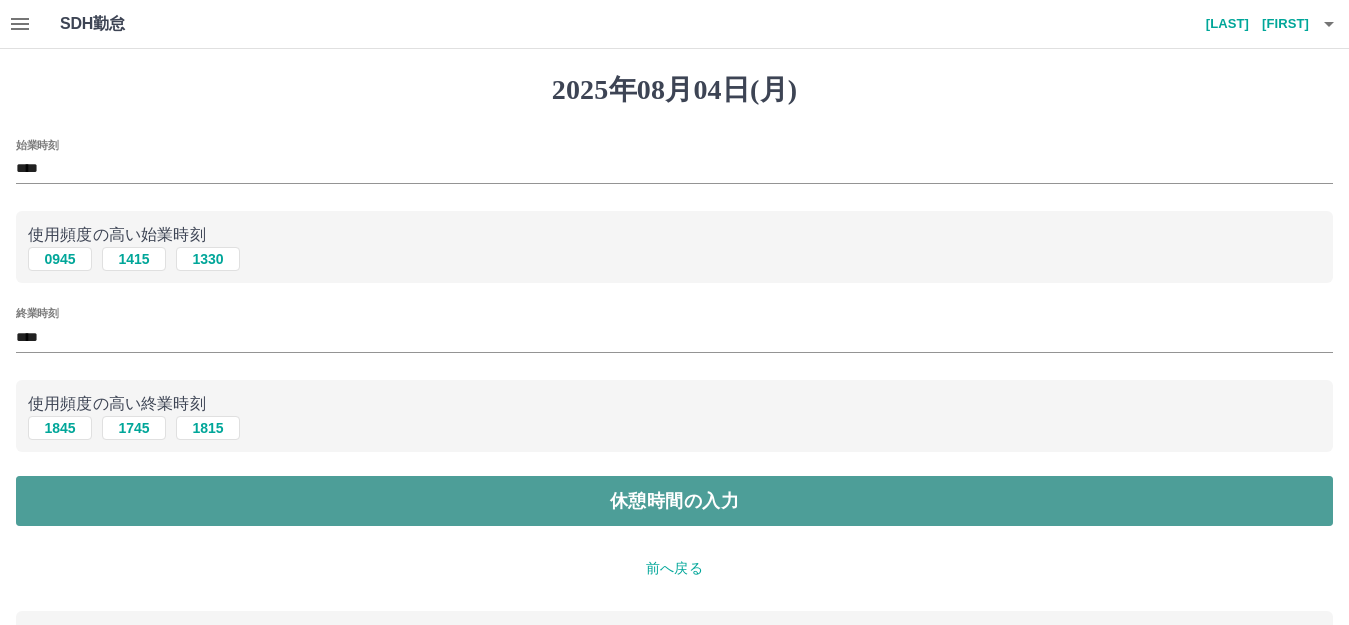 drag, startPoint x: 687, startPoint y: 489, endPoint x: 567, endPoint y: 488, distance: 120.004166 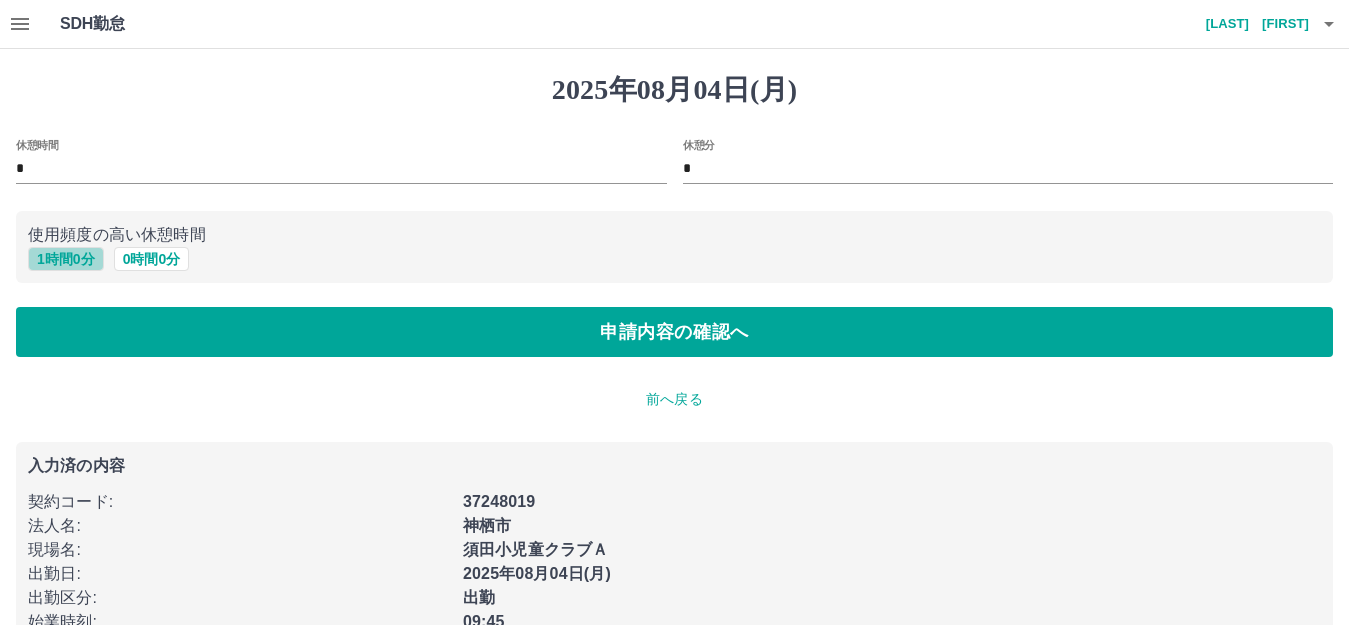 click on "1 時間 0 分" at bounding box center (66, 259) 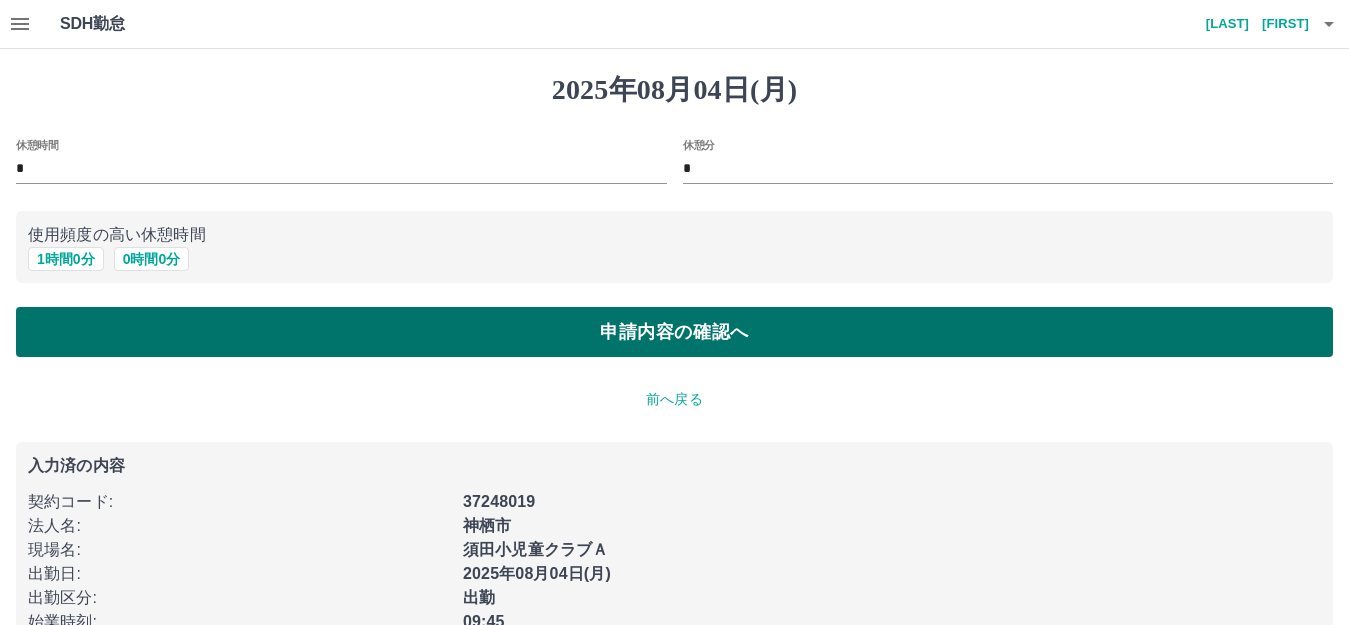 click on "申請内容の確認へ" at bounding box center [674, 332] 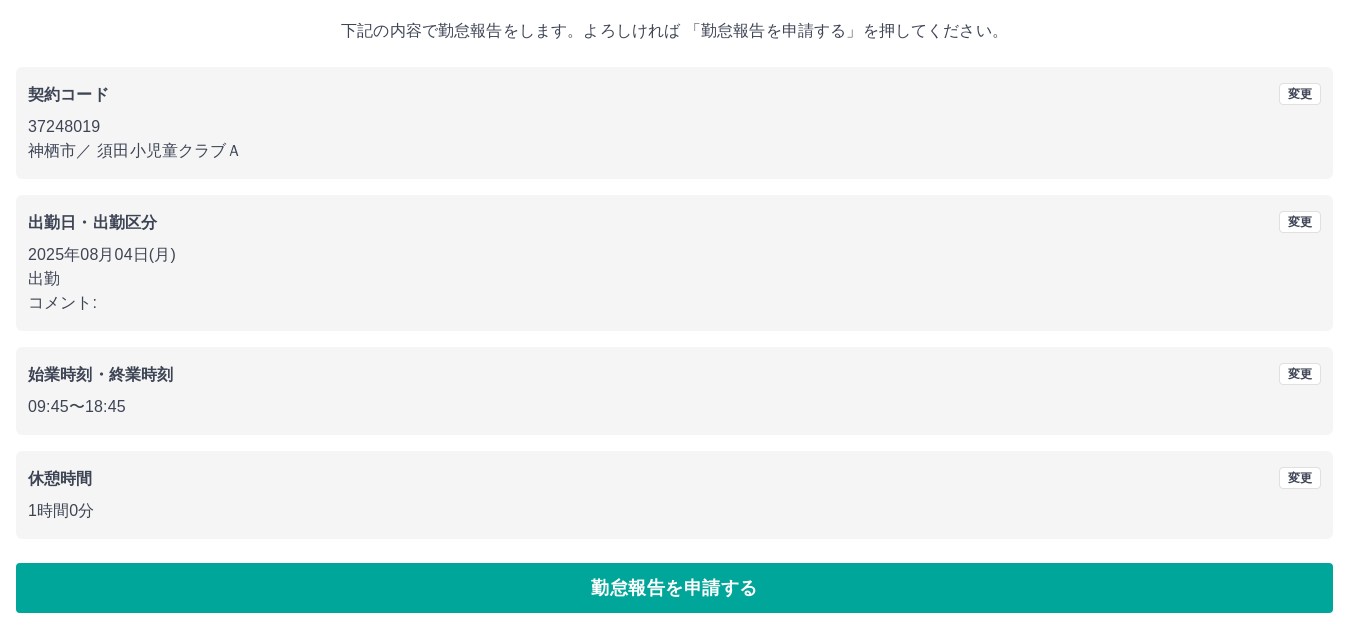 scroll, scrollTop: 124, scrollLeft: 0, axis: vertical 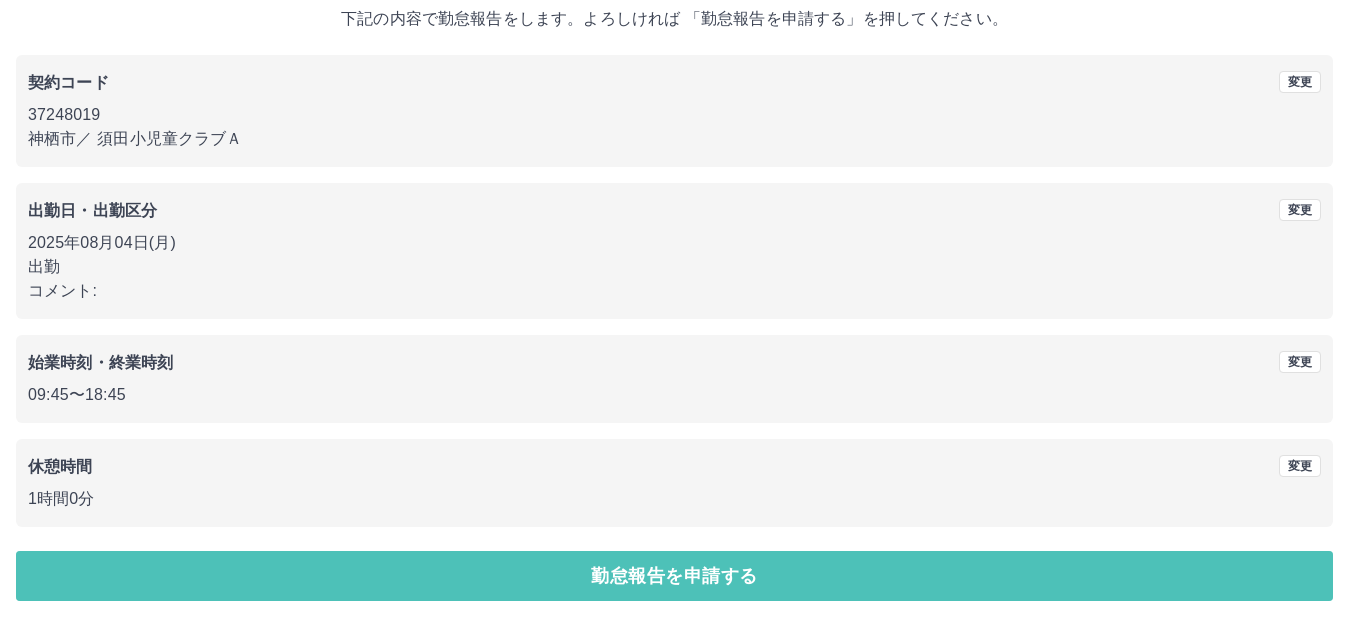 drag, startPoint x: 693, startPoint y: 567, endPoint x: 696, endPoint y: 543, distance: 24.186773 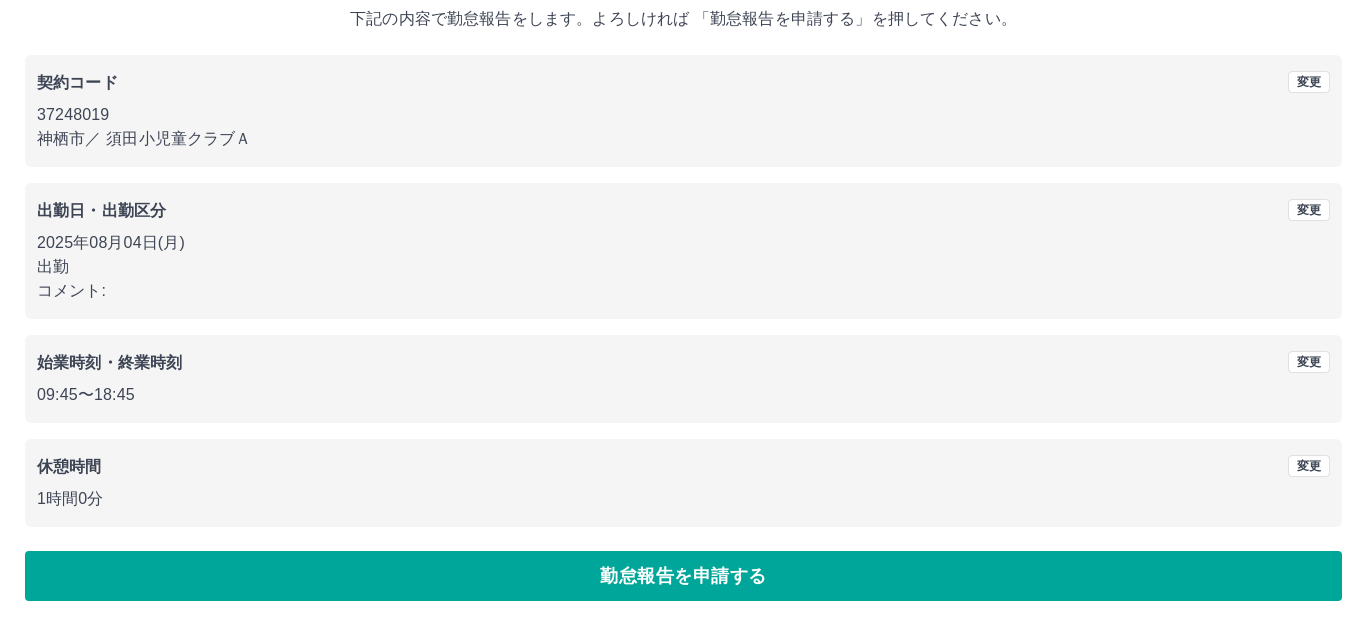 scroll, scrollTop: 0, scrollLeft: 0, axis: both 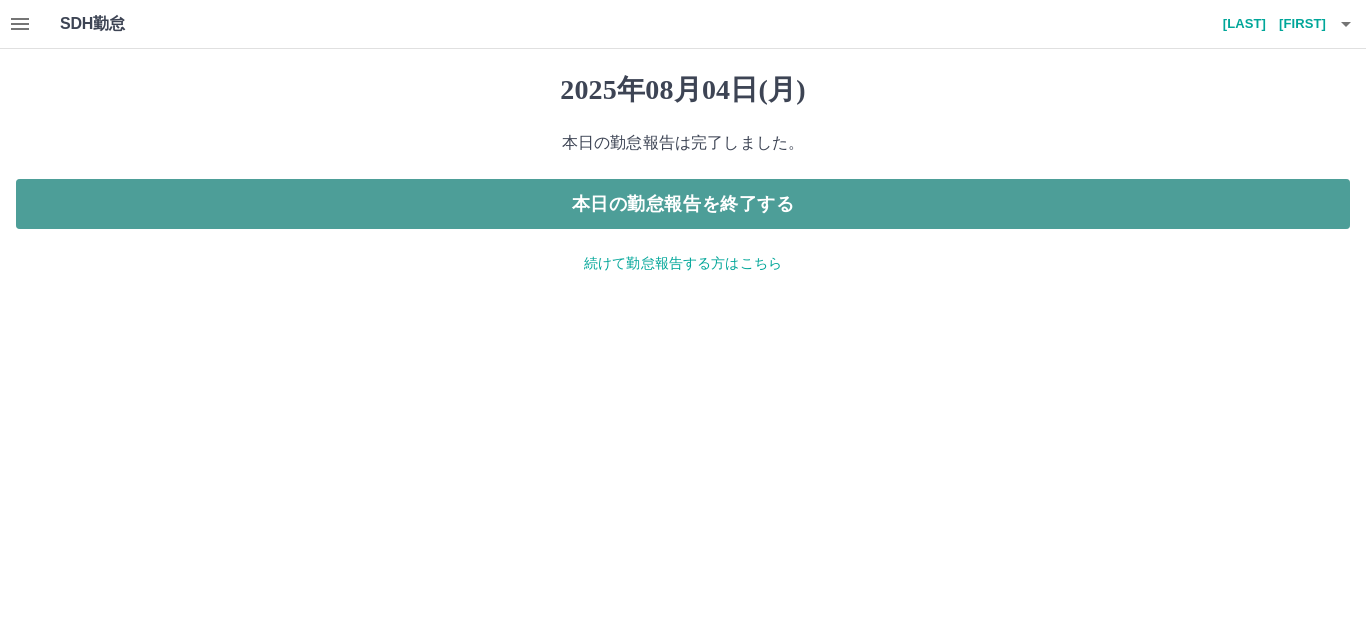 click on "本日の勤怠報告を終了する" at bounding box center [683, 204] 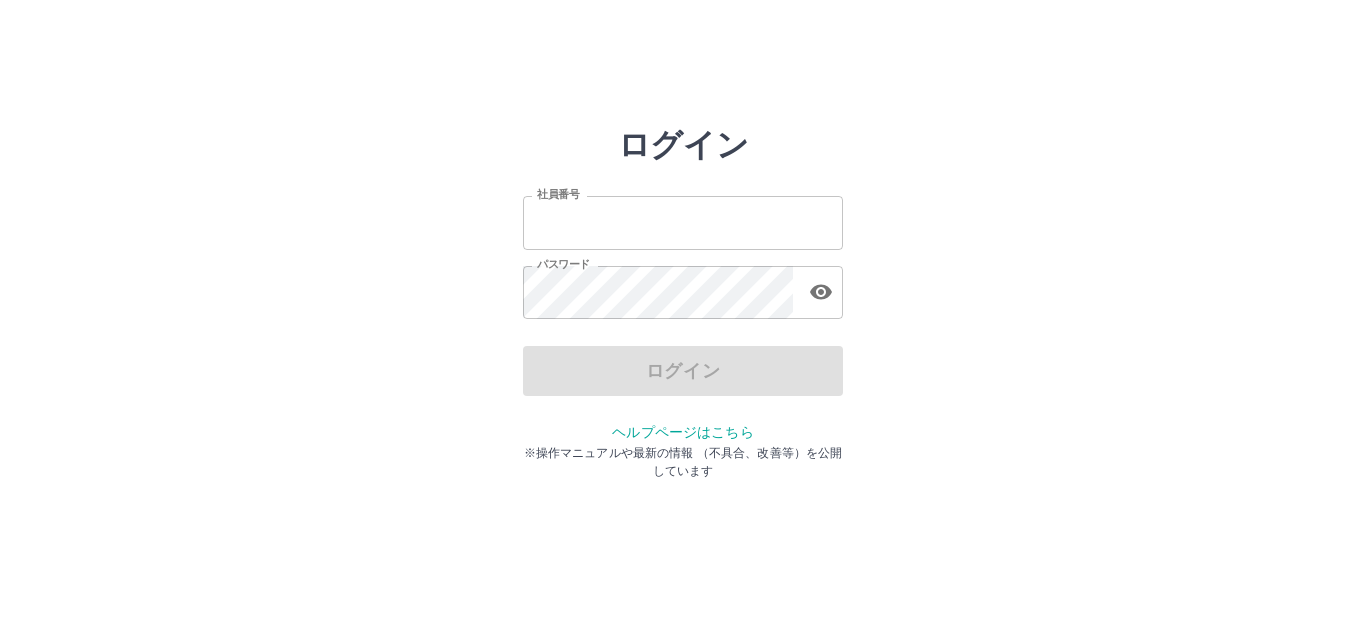 scroll, scrollTop: 0, scrollLeft: 0, axis: both 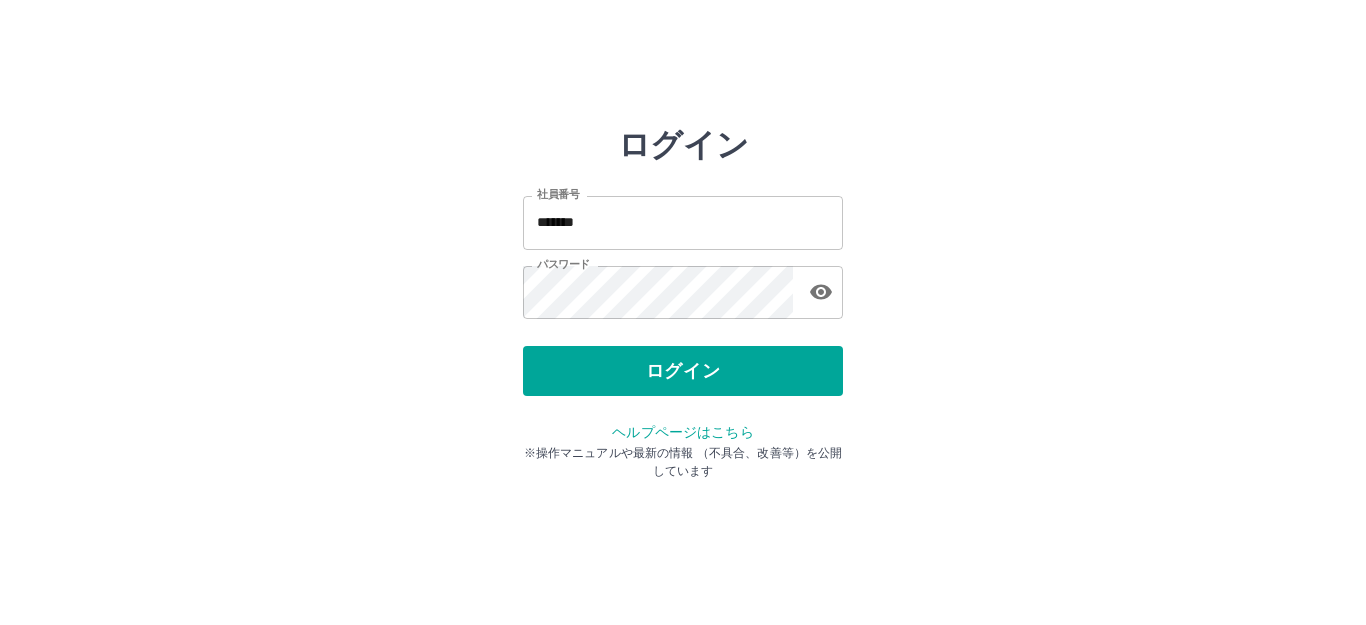 click on "ログイン" at bounding box center [683, 371] 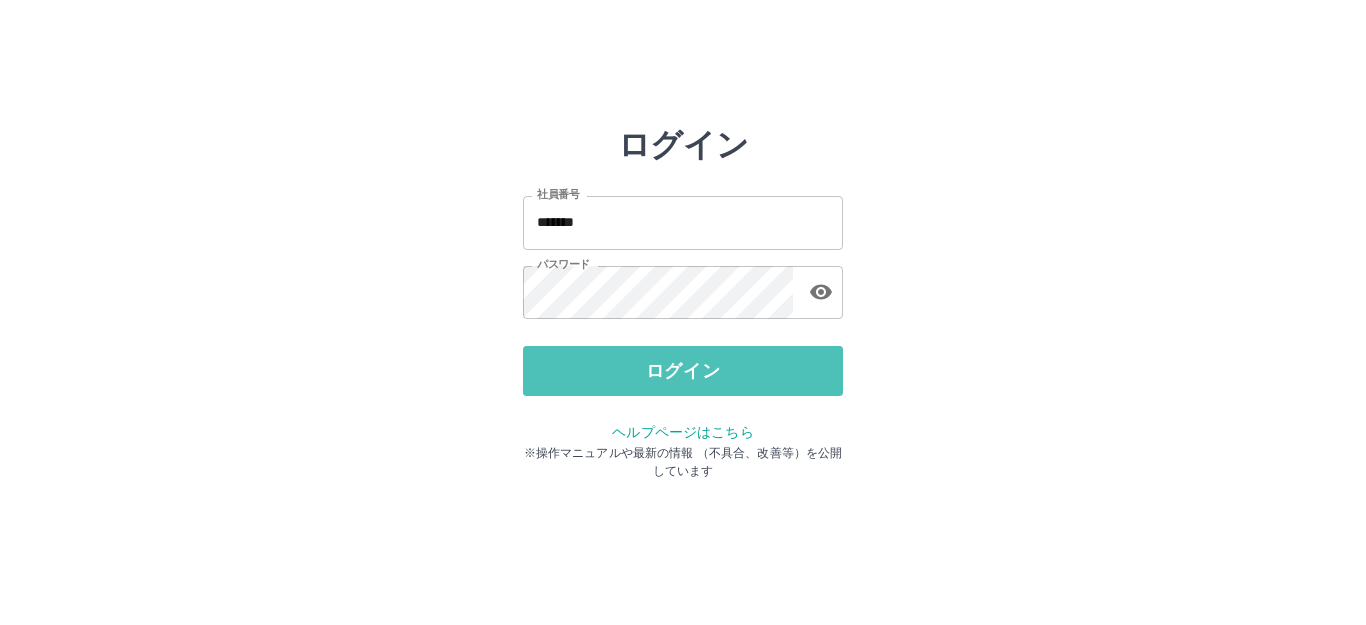 click on "ログイン" at bounding box center (683, 371) 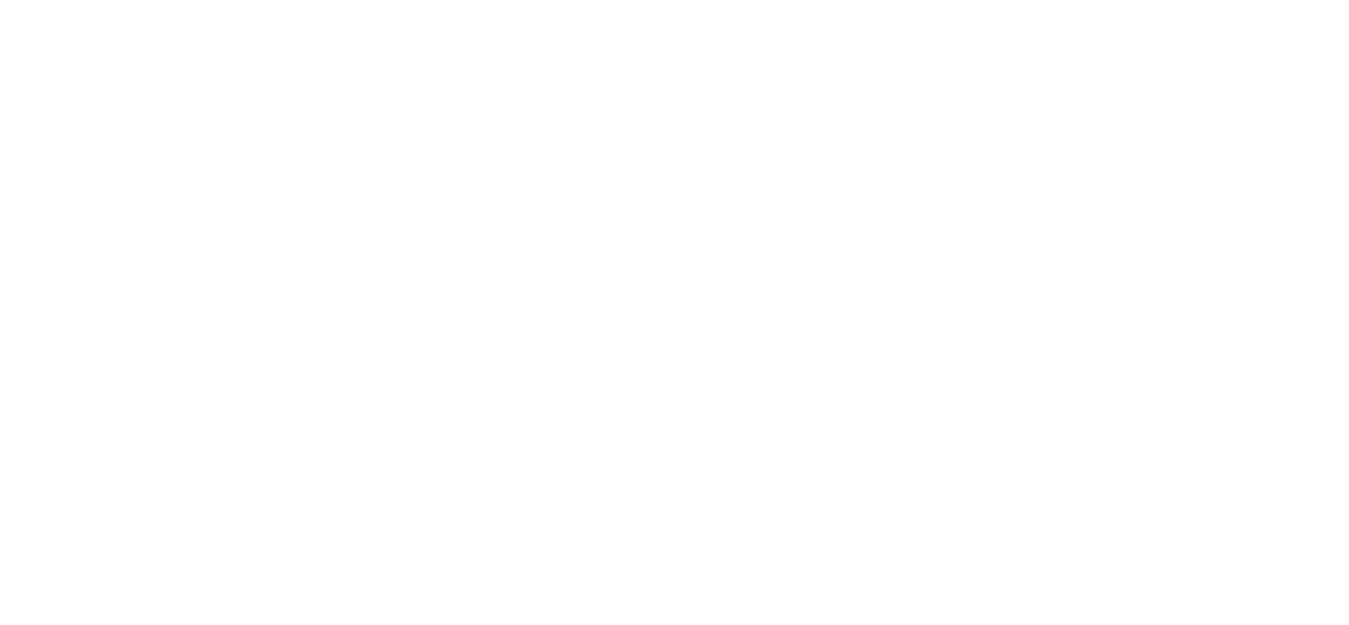 scroll, scrollTop: 0, scrollLeft: 0, axis: both 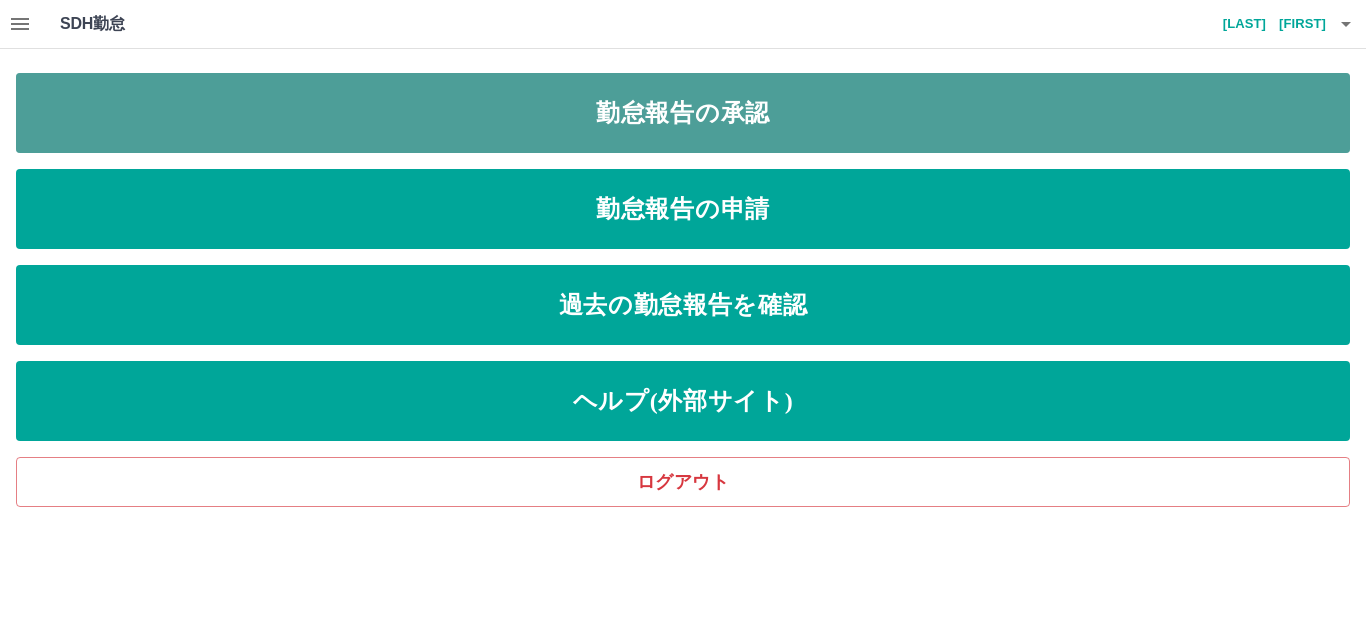 click on "勤怠報告の承認" at bounding box center [683, 113] 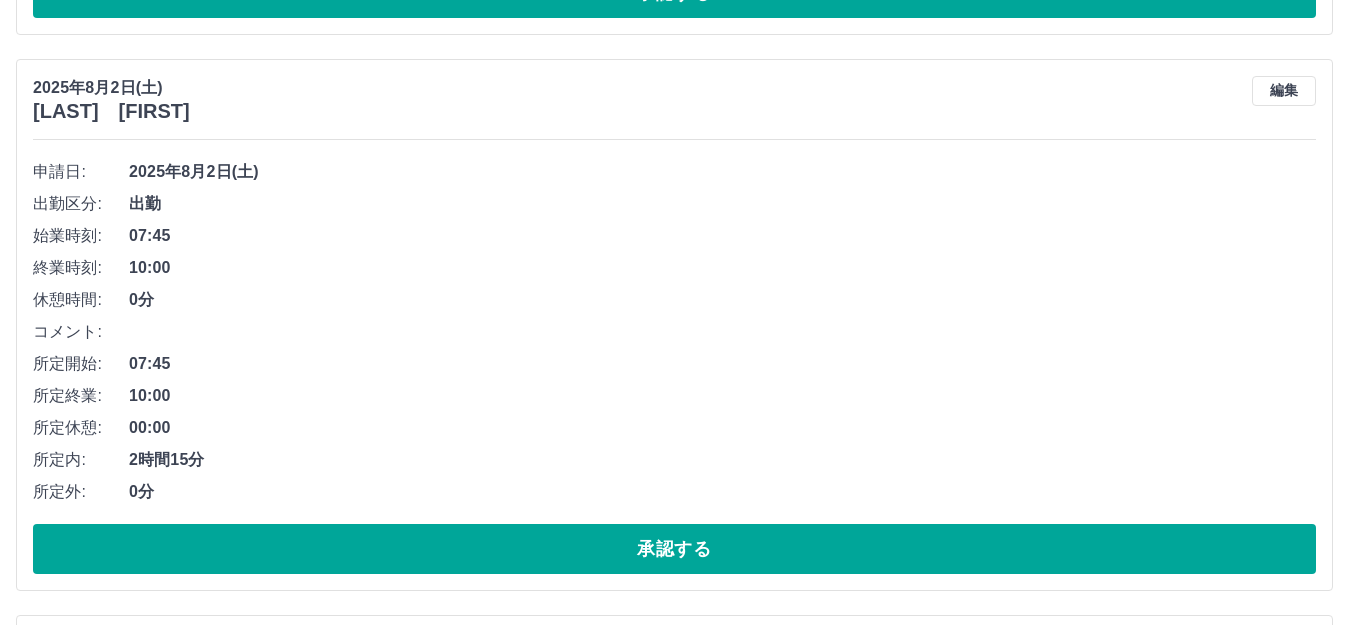 scroll, scrollTop: 1867, scrollLeft: 0, axis: vertical 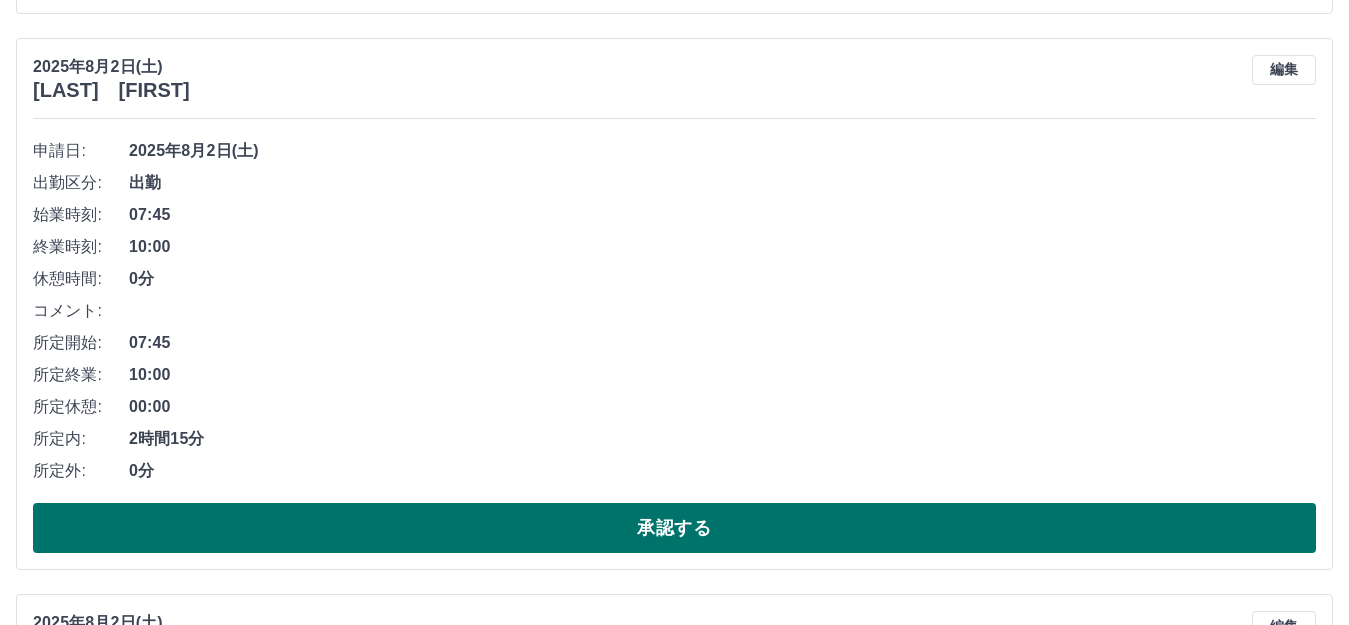 click on "承認する" at bounding box center (674, 528) 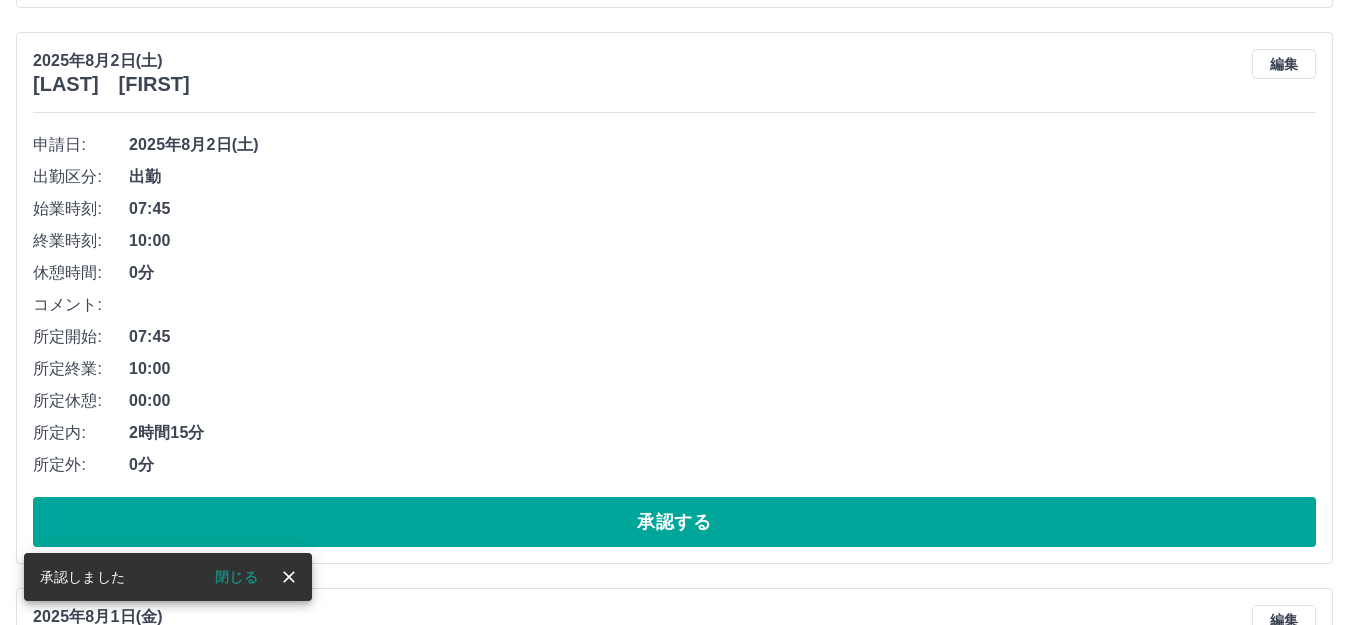 scroll, scrollTop: 1777, scrollLeft: 0, axis: vertical 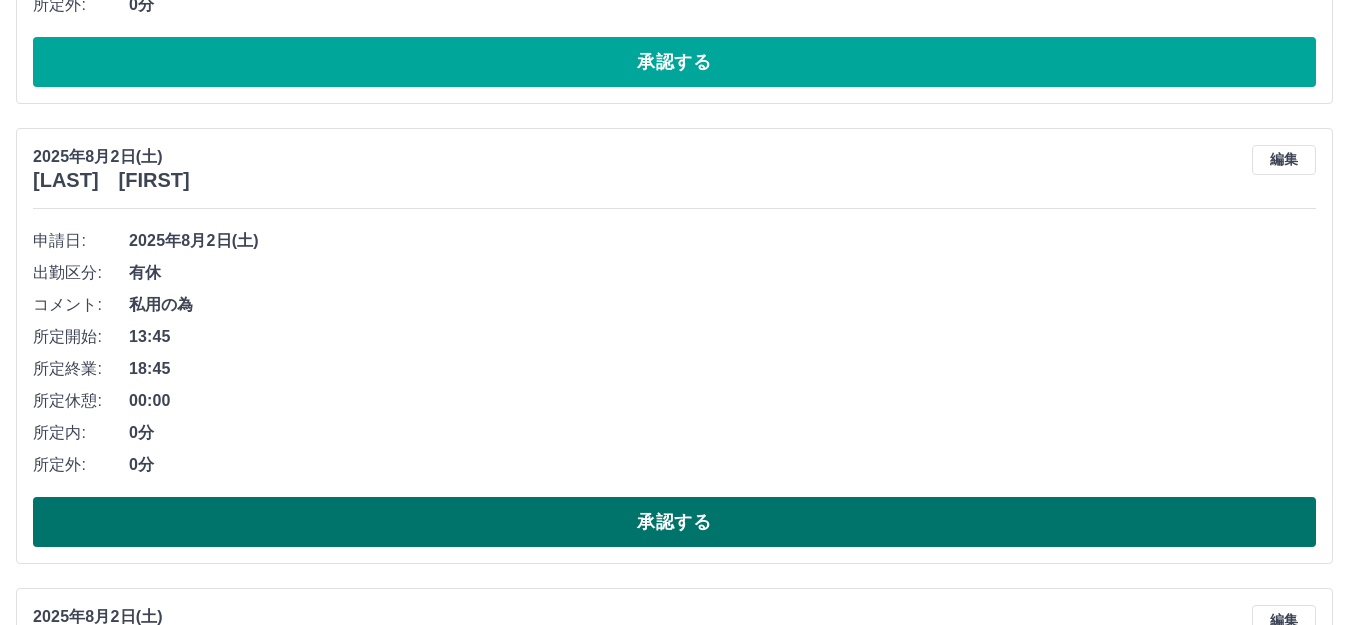 click on "承認する" at bounding box center (674, 522) 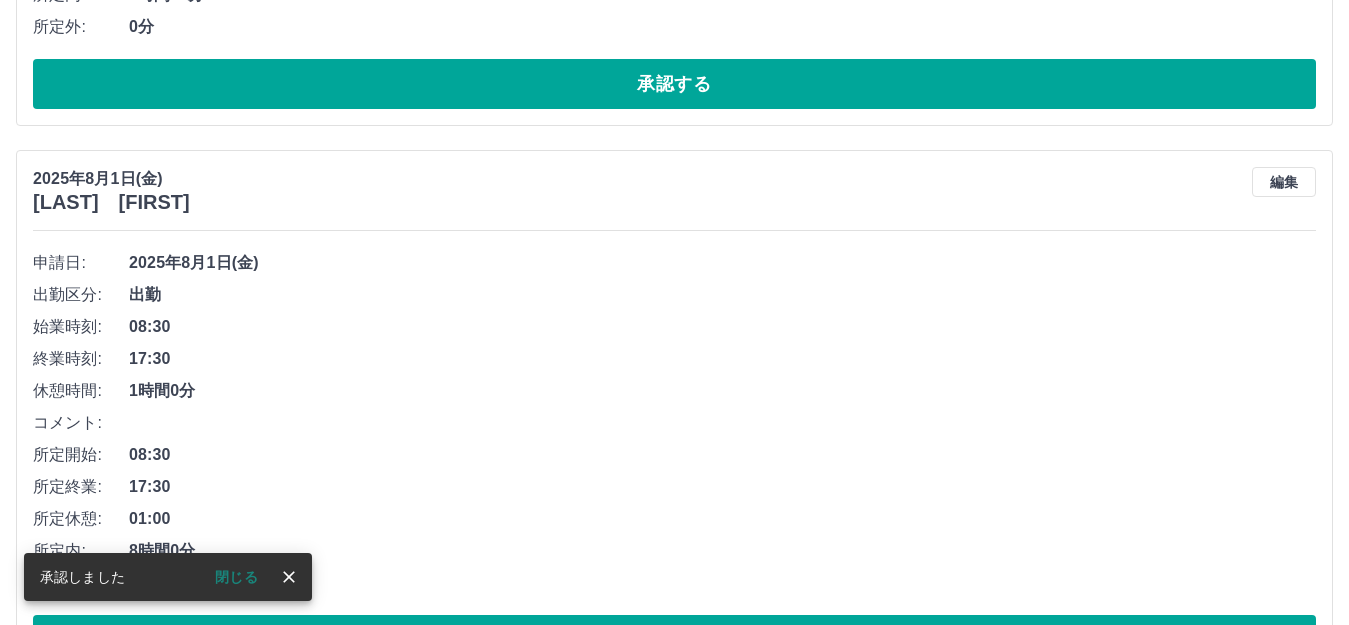 scroll, scrollTop: 1851, scrollLeft: 0, axis: vertical 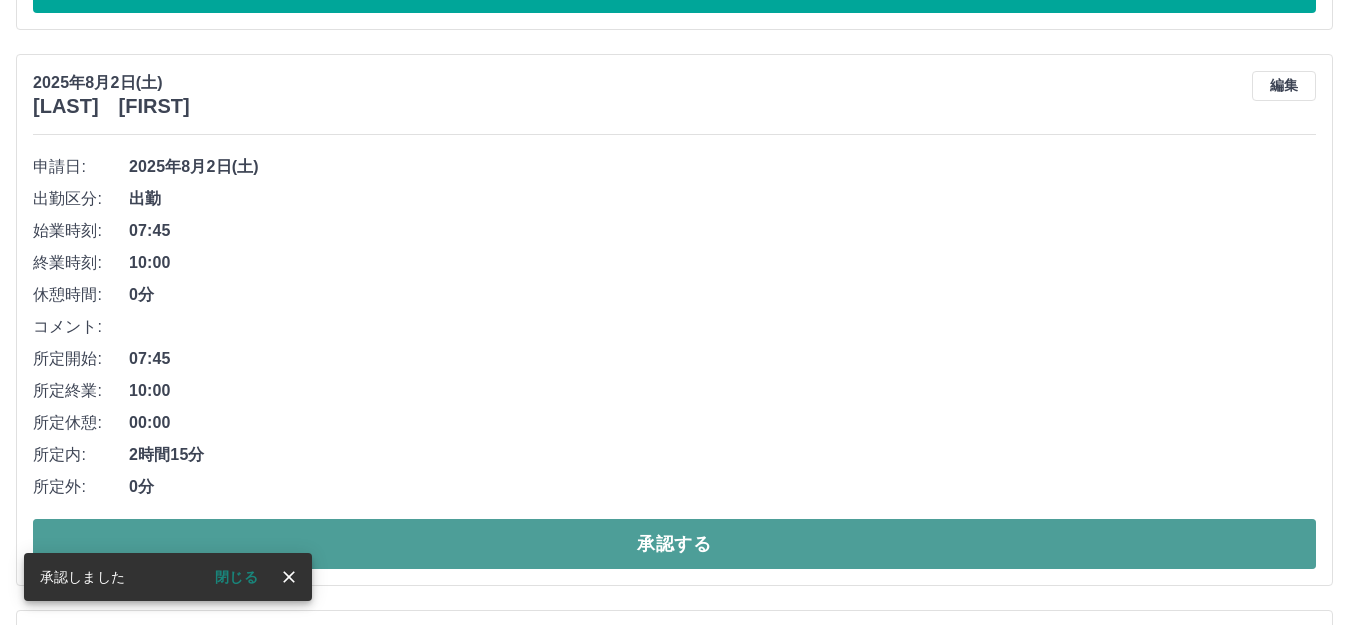 drag, startPoint x: 623, startPoint y: 543, endPoint x: 625, endPoint y: 532, distance: 11.18034 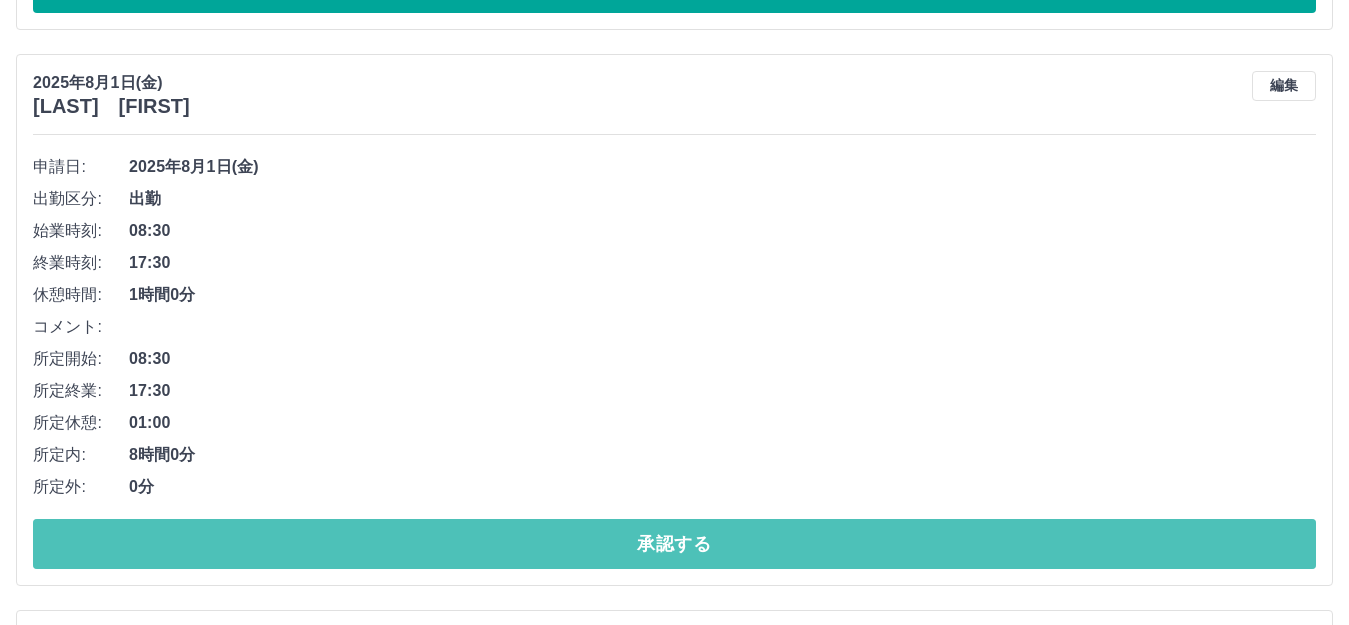 drag, startPoint x: 552, startPoint y: 544, endPoint x: 543, endPoint y: 503, distance: 41.976185 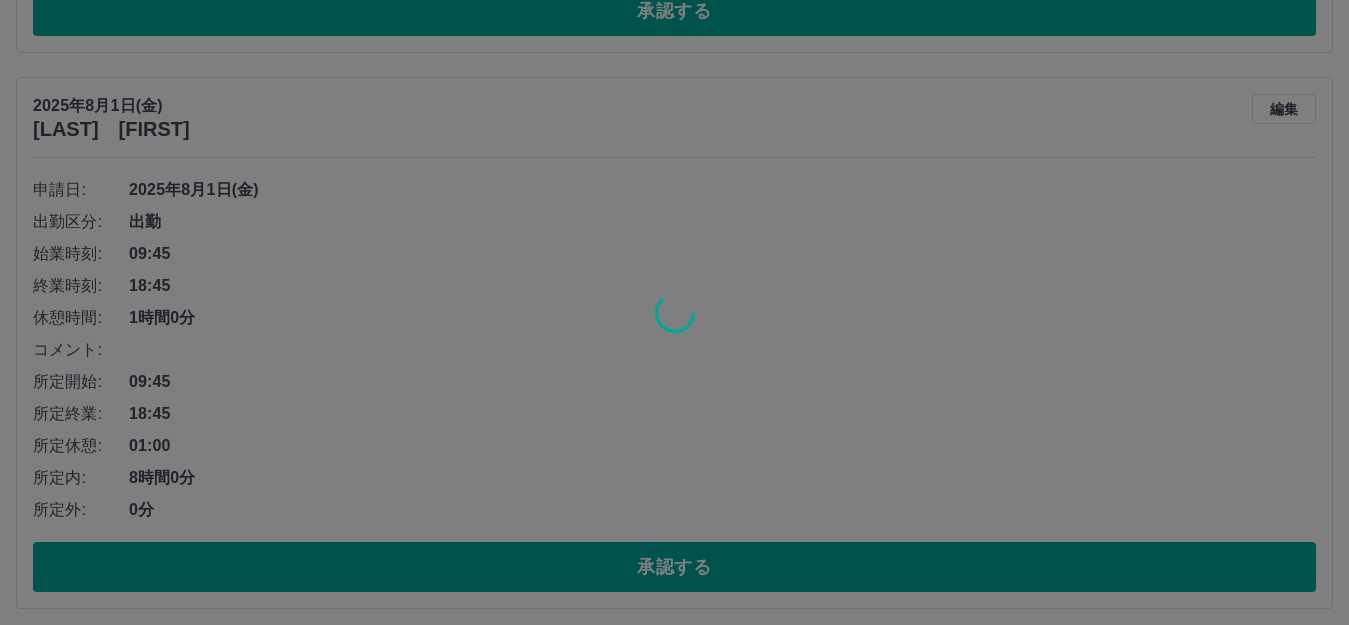 scroll, scrollTop: 1828, scrollLeft: 0, axis: vertical 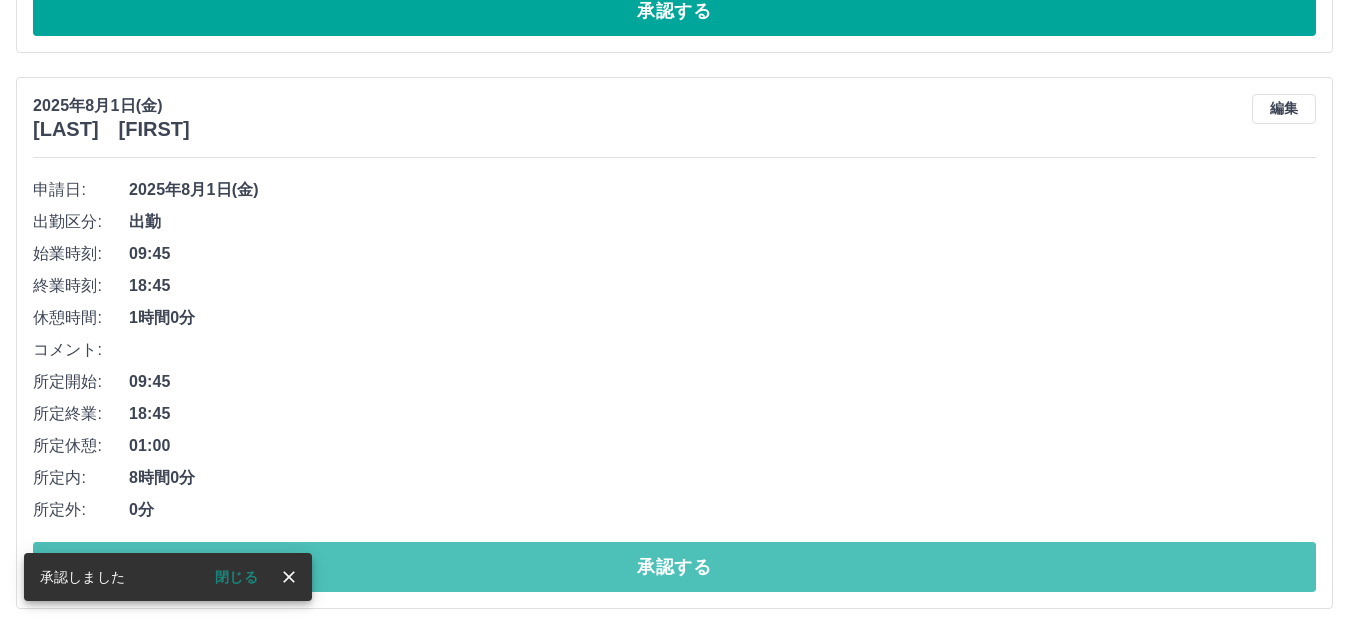 drag, startPoint x: 474, startPoint y: 568, endPoint x: 486, endPoint y: 531, distance: 38.8973 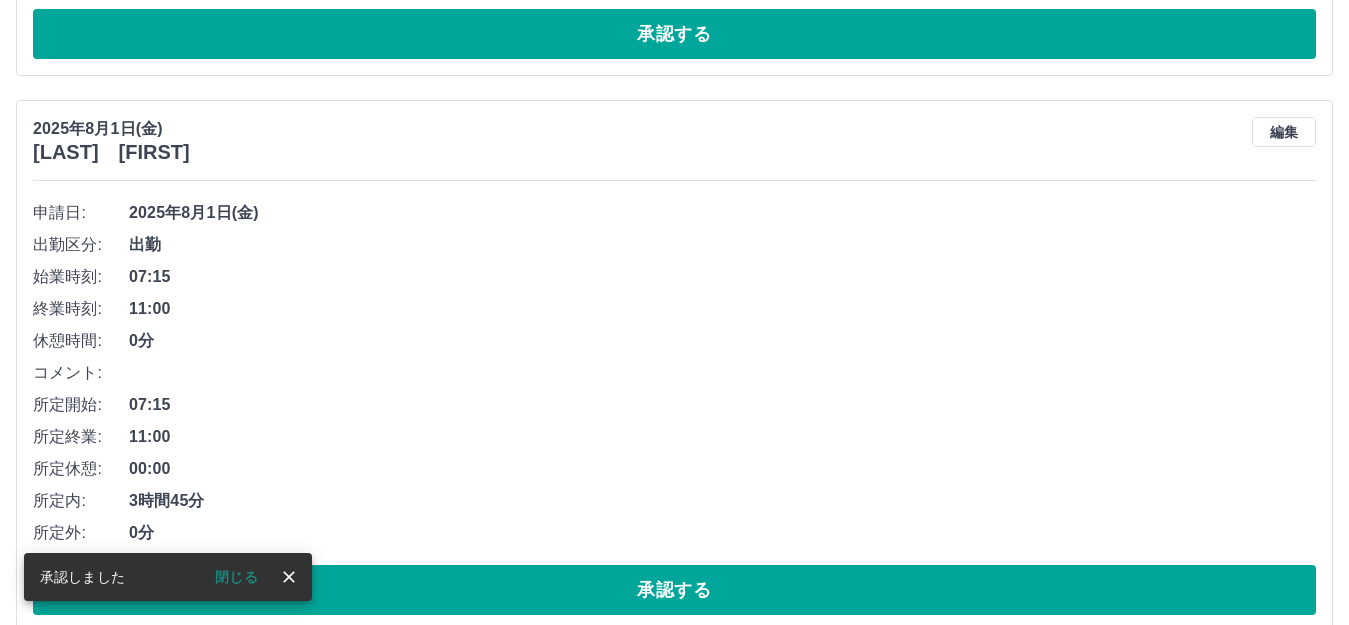 scroll, scrollTop: 1805, scrollLeft: 0, axis: vertical 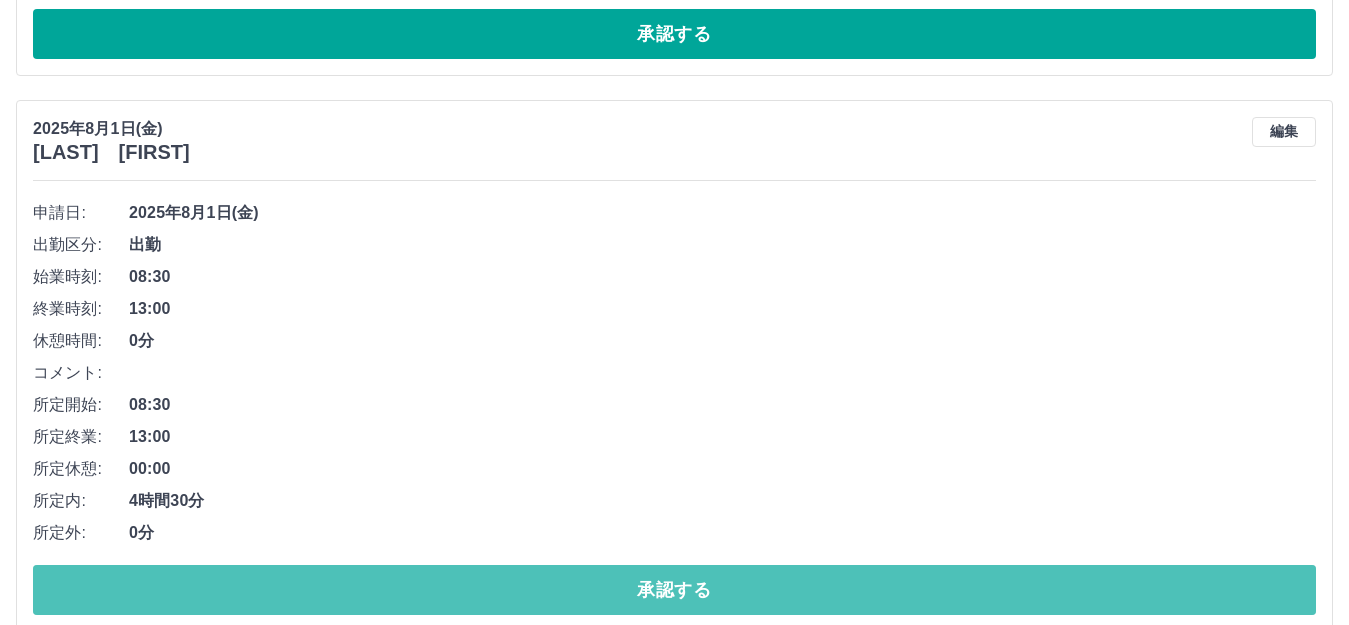 drag, startPoint x: 605, startPoint y: 602, endPoint x: 596, endPoint y: 530, distance: 72.56032 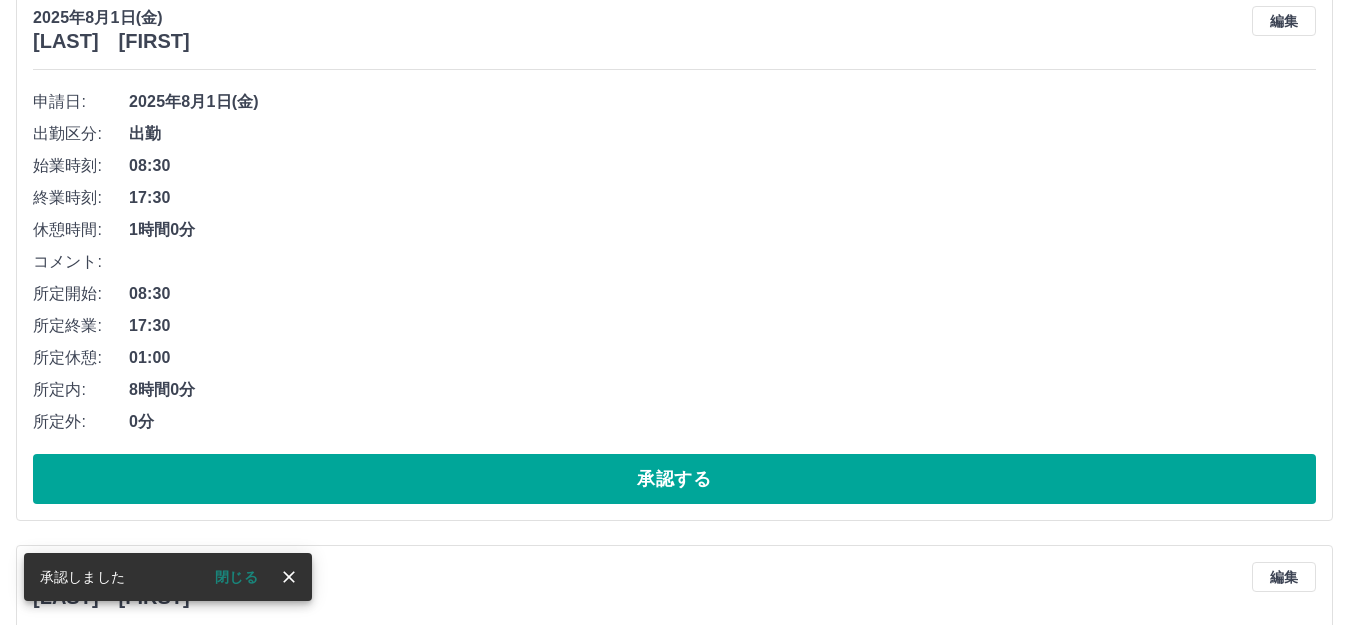 scroll, scrollTop: 1916, scrollLeft: 0, axis: vertical 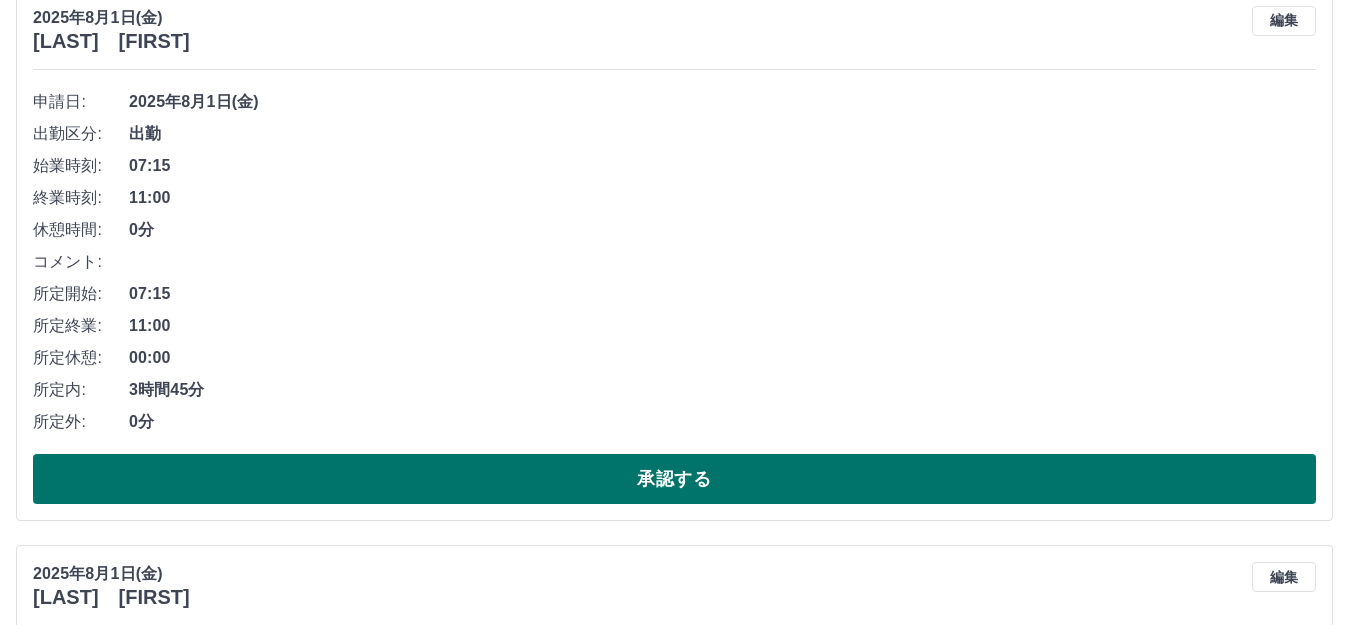 drag, startPoint x: 615, startPoint y: 488, endPoint x: 612, endPoint y: 477, distance: 11.401754 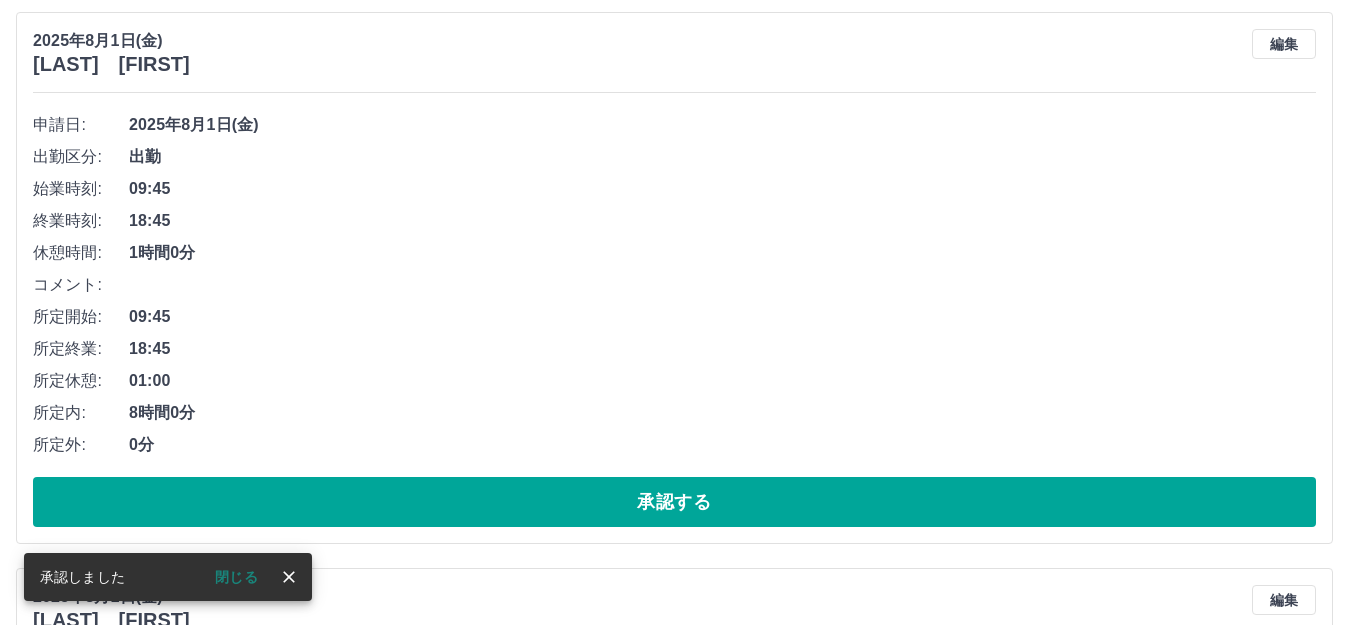scroll, scrollTop: 1893, scrollLeft: 0, axis: vertical 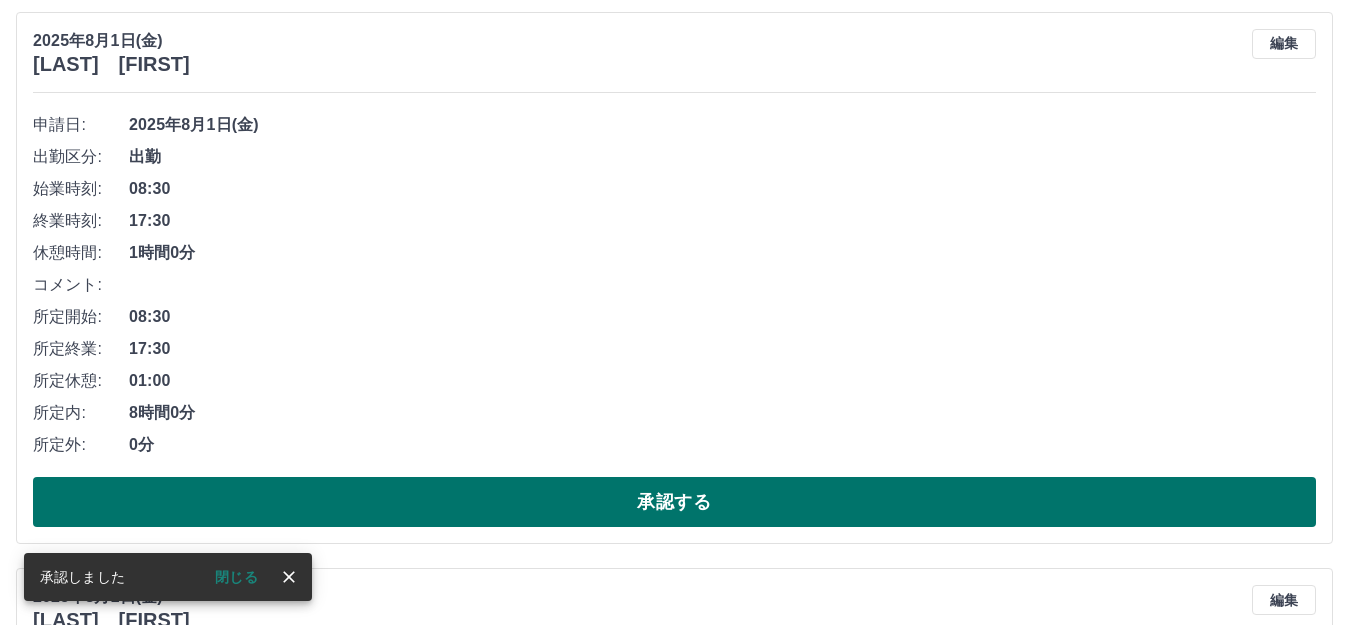 click on "承認する" at bounding box center [674, 502] 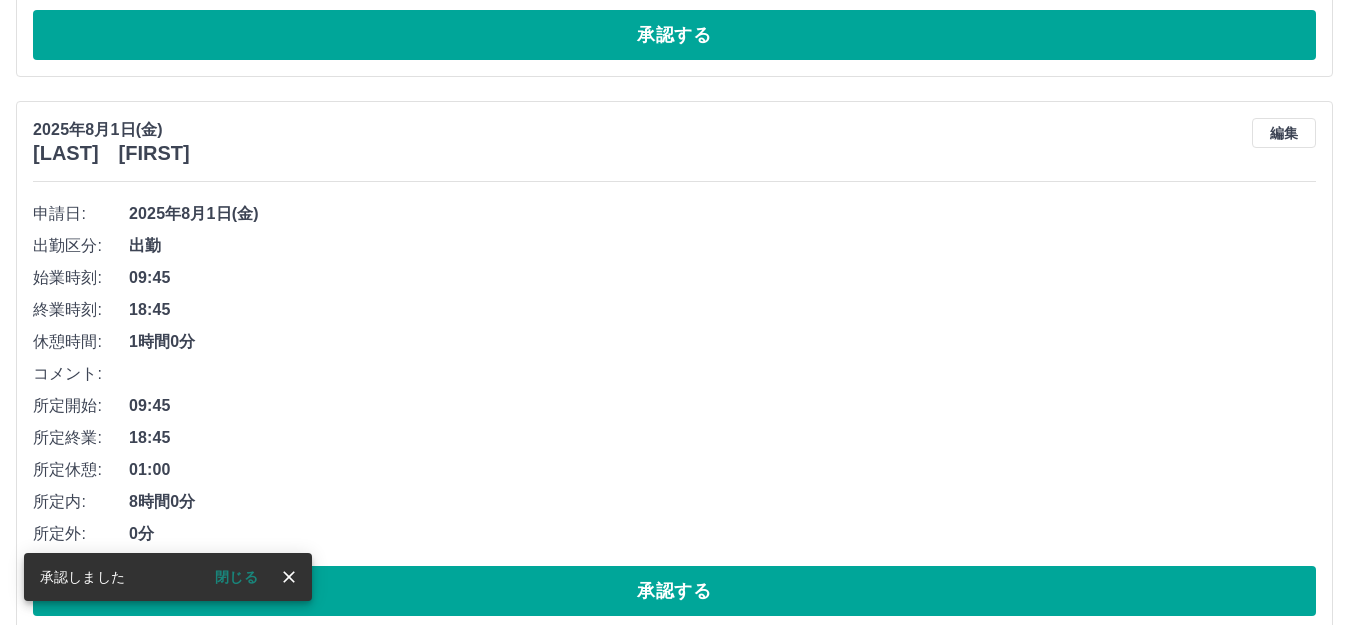 scroll, scrollTop: 1804, scrollLeft: 0, axis: vertical 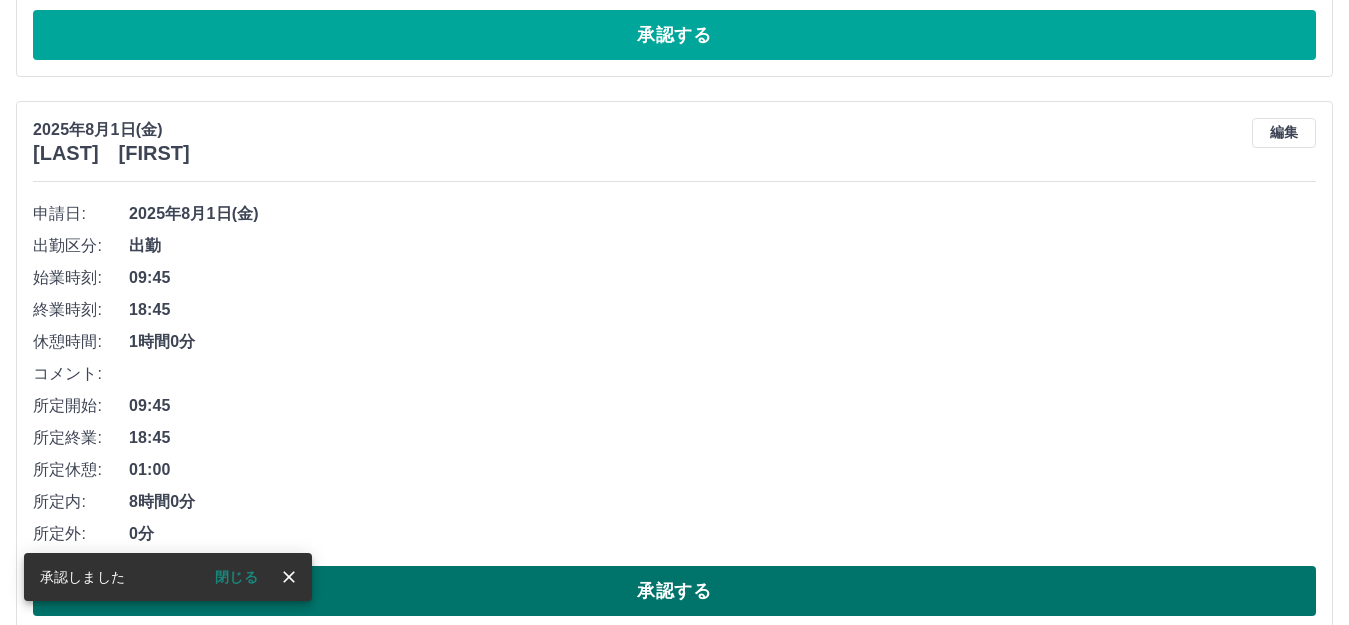 drag, startPoint x: 598, startPoint y: 598, endPoint x: 608, endPoint y: 569, distance: 30.675724 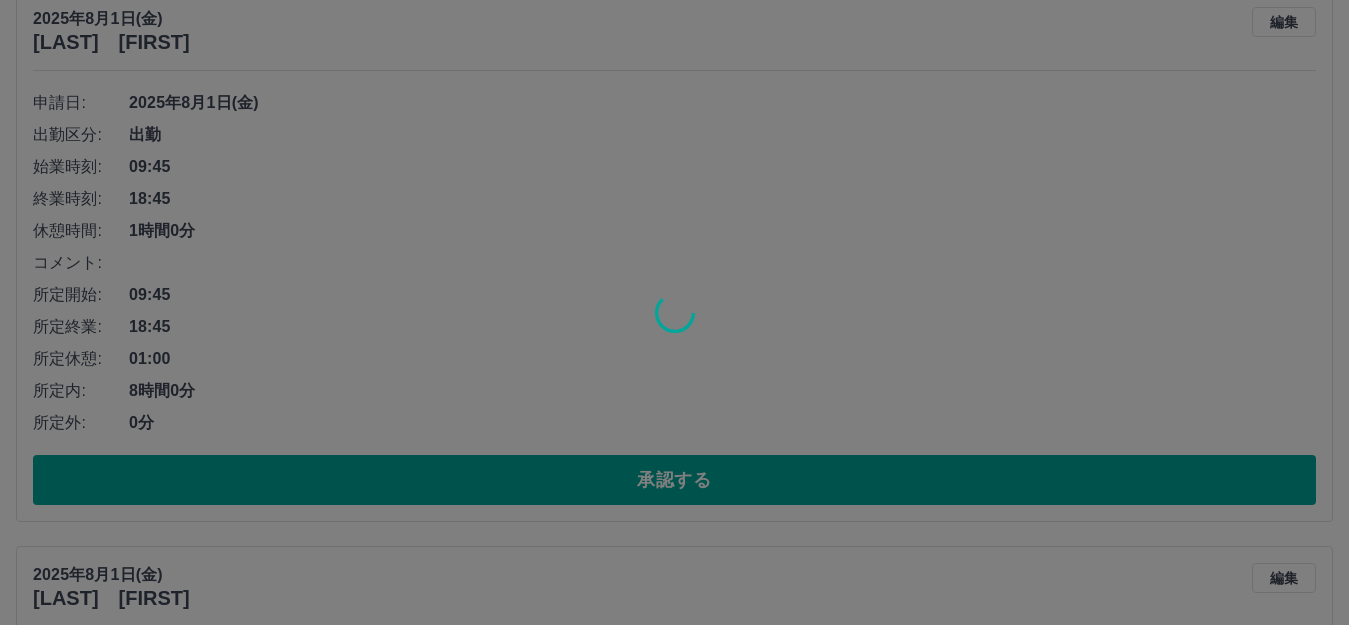 scroll, scrollTop: 1915, scrollLeft: 0, axis: vertical 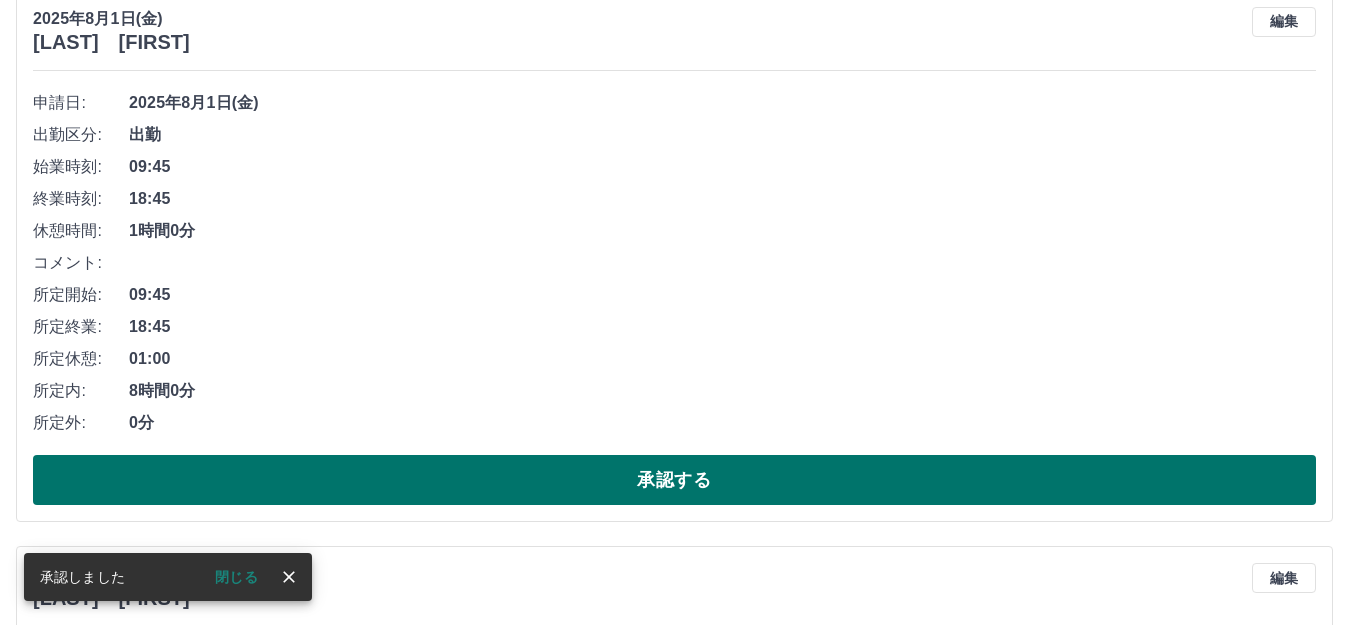 drag, startPoint x: 612, startPoint y: 485, endPoint x: 616, endPoint y: 470, distance: 15.524175 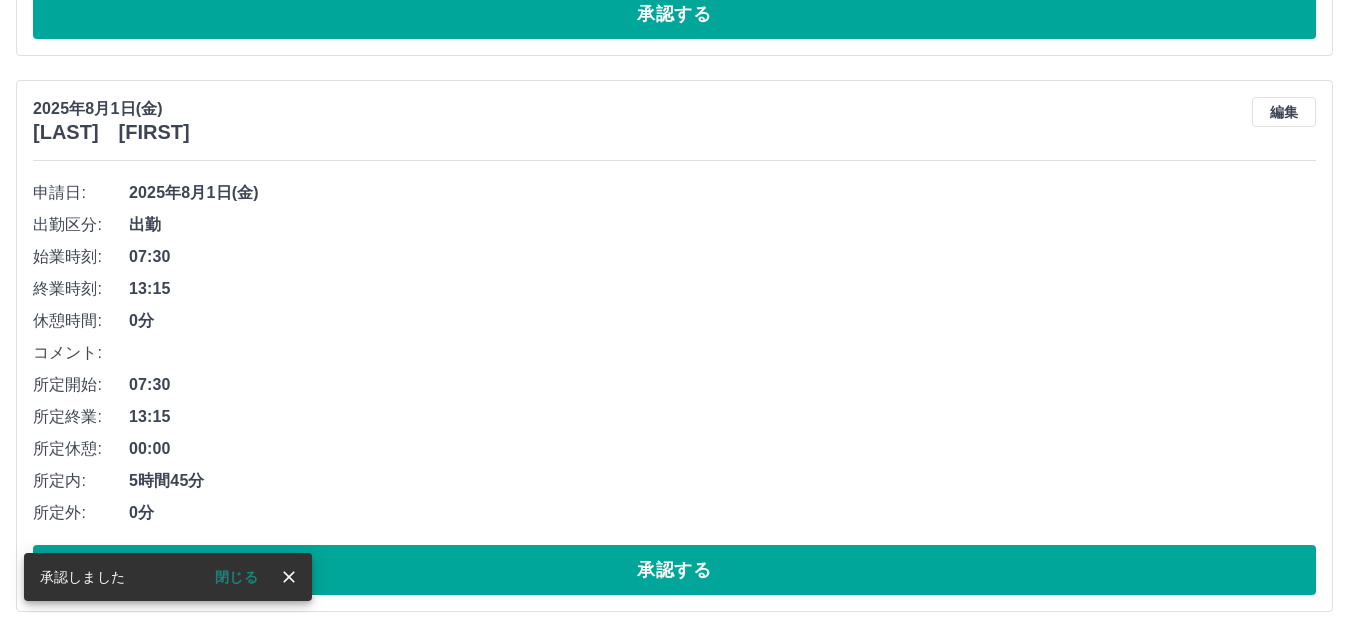 scroll, scrollTop: 1825, scrollLeft: 0, axis: vertical 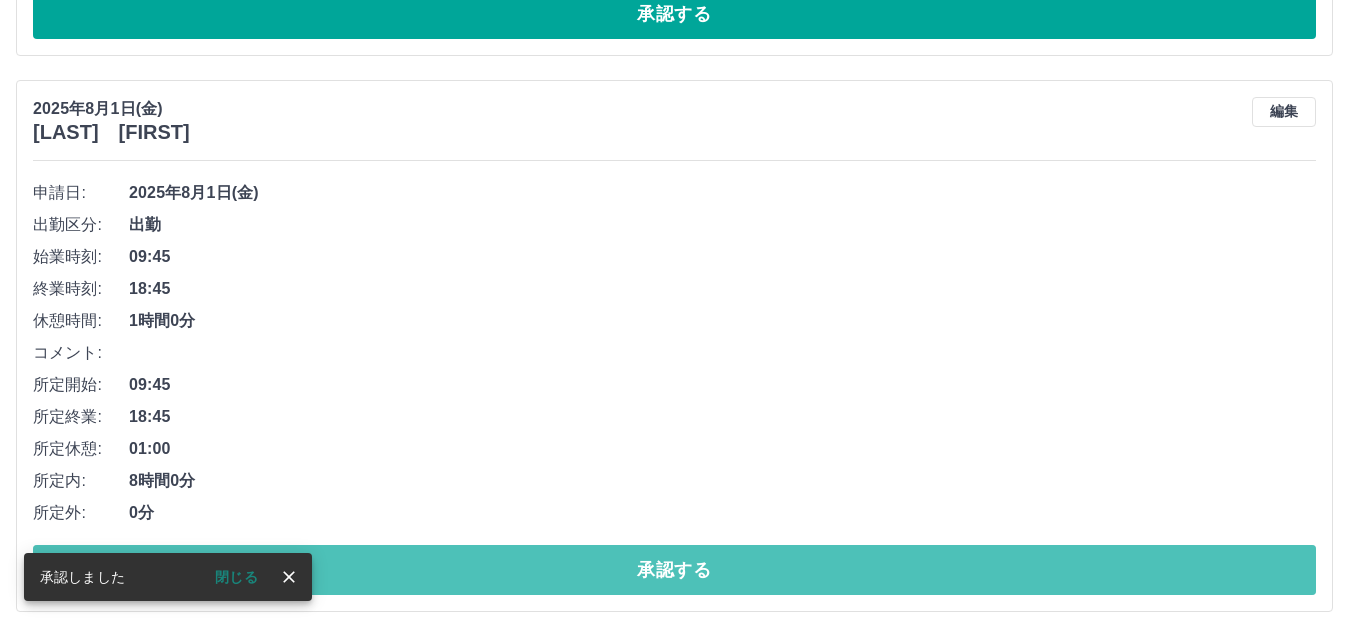 click on "承認する" at bounding box center [674, 570] 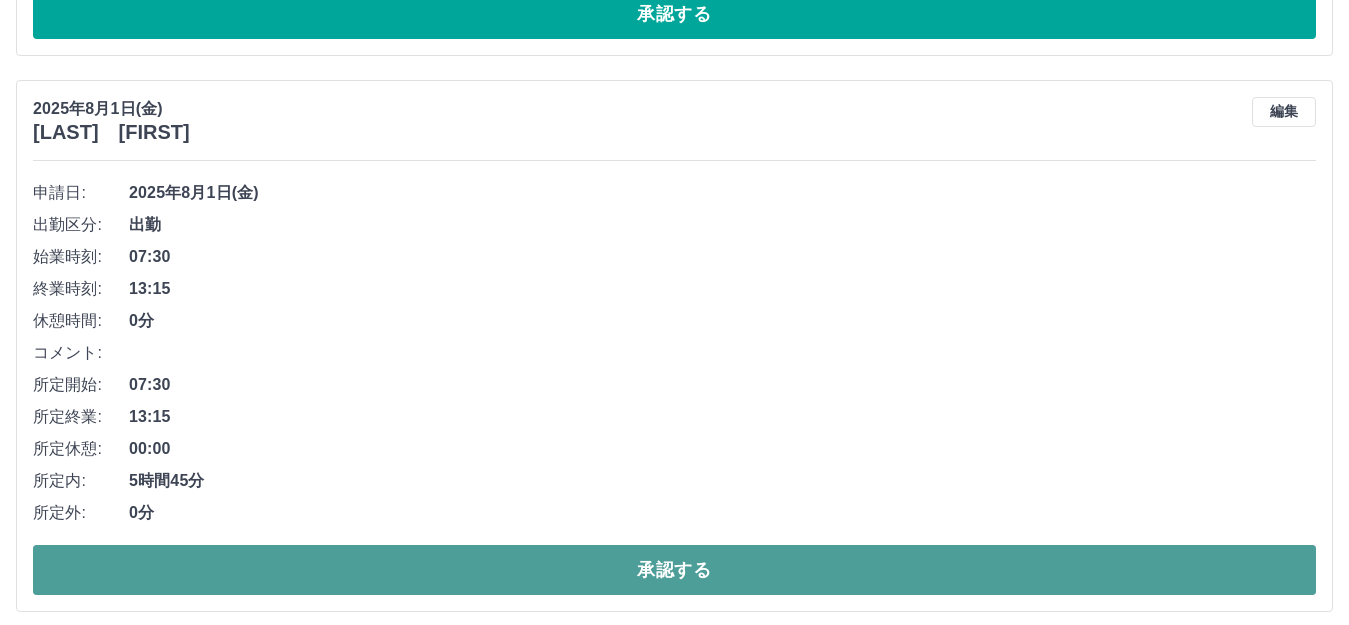click on "承認する" at bounding box center (674, 570) 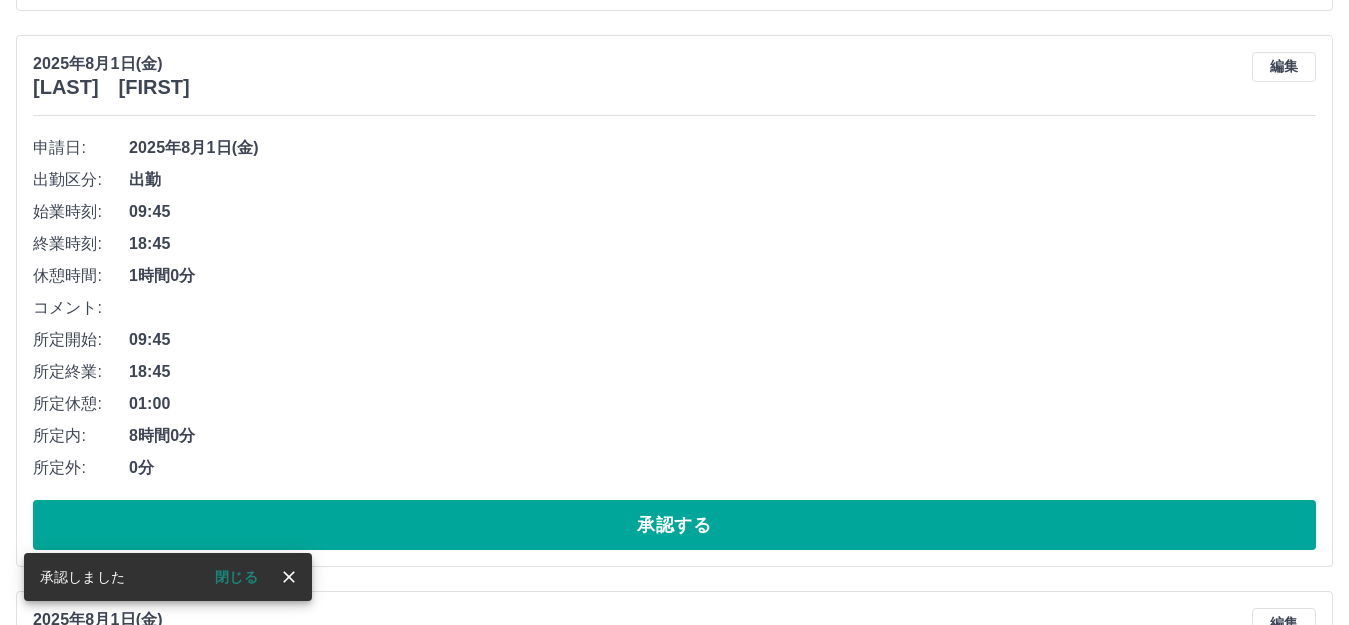 scroll, scrollTop: 1892, scrollLeft: 0, axis: vertical 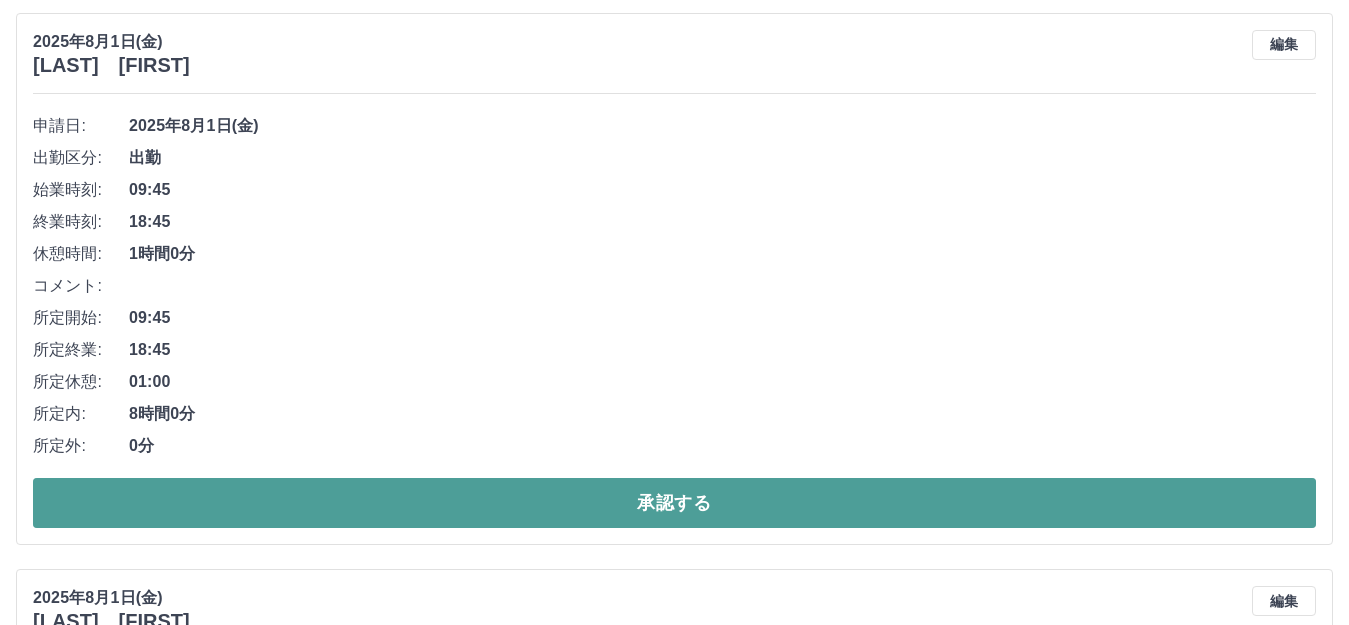 click on "承認する" at bounding box center [674, 503] 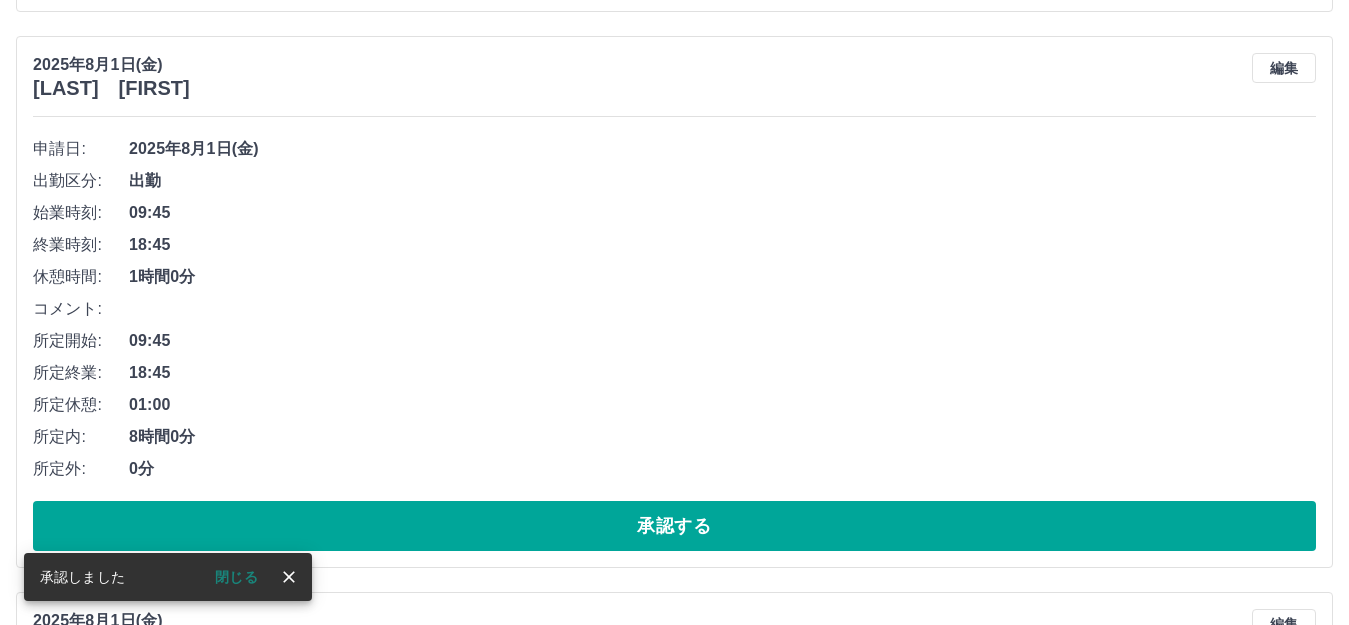scroll, scrollTop: 1869, scrollLeft: 0, axis: vertical 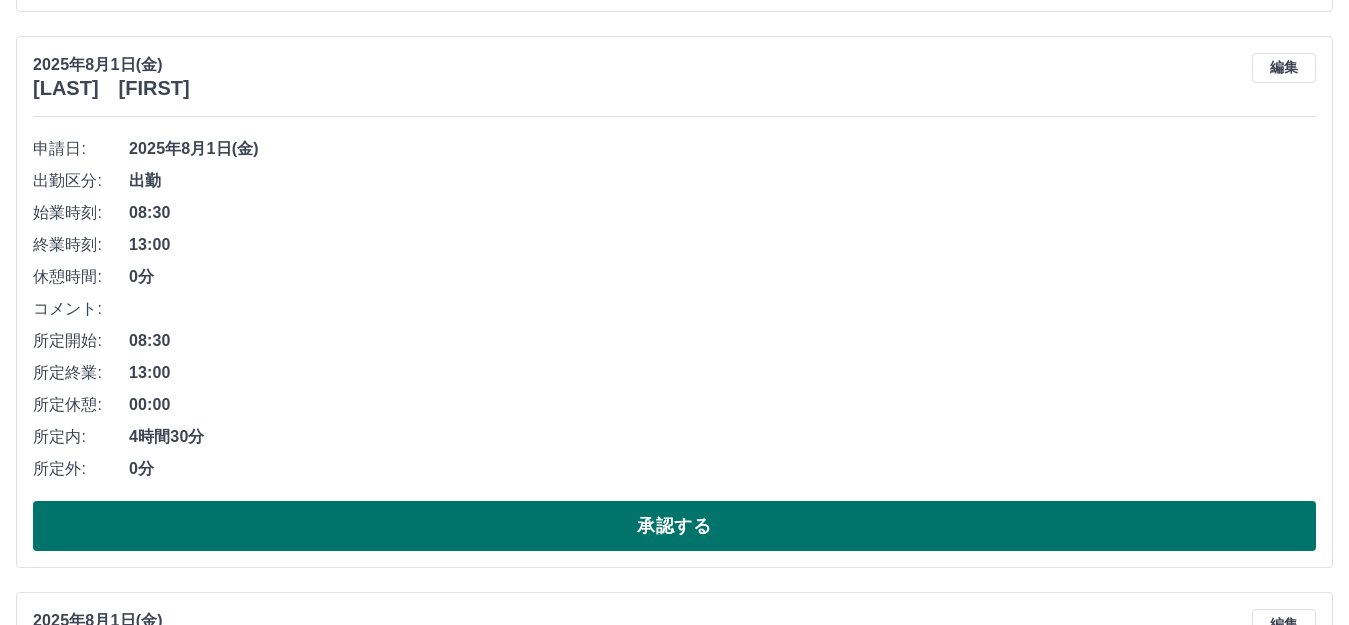 click on "承認する" at bounding box center (674, 526) 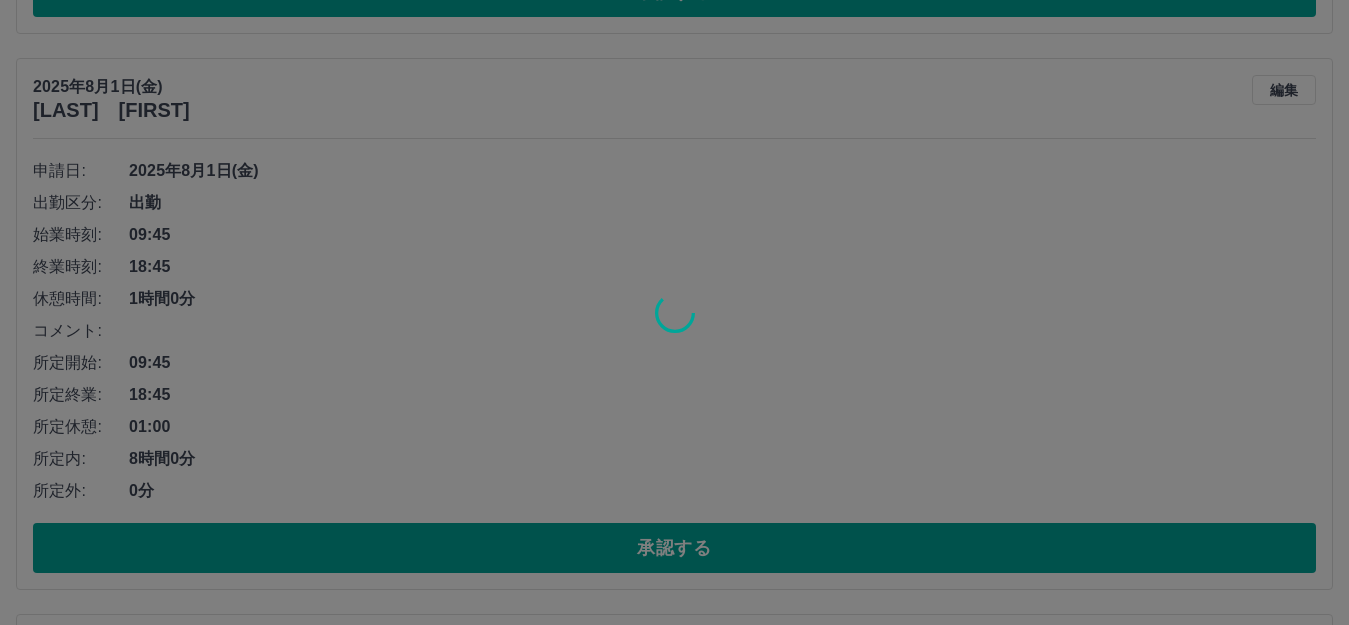 scroll, scrollTop: 1847, scrollLeft: 0, axis: vertical 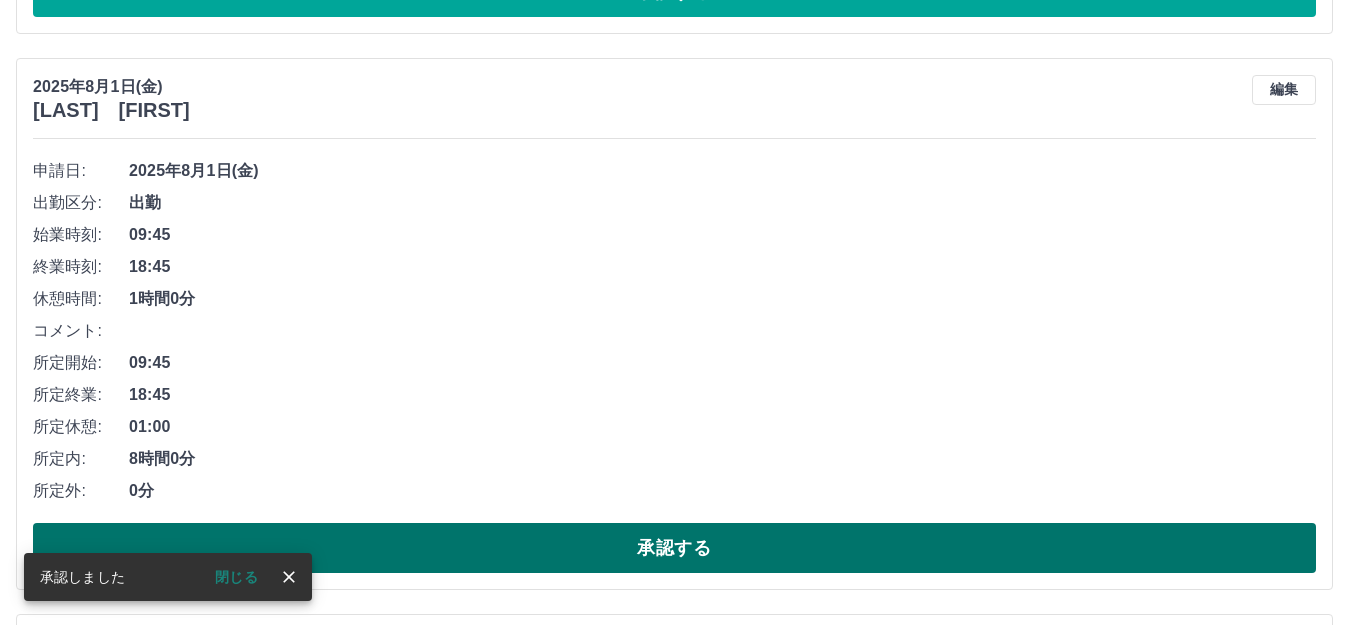 drag, startPoint x: 531, startPoint y: 566, endPoint x: 529, endPoint y: 540, distance: 26.076809 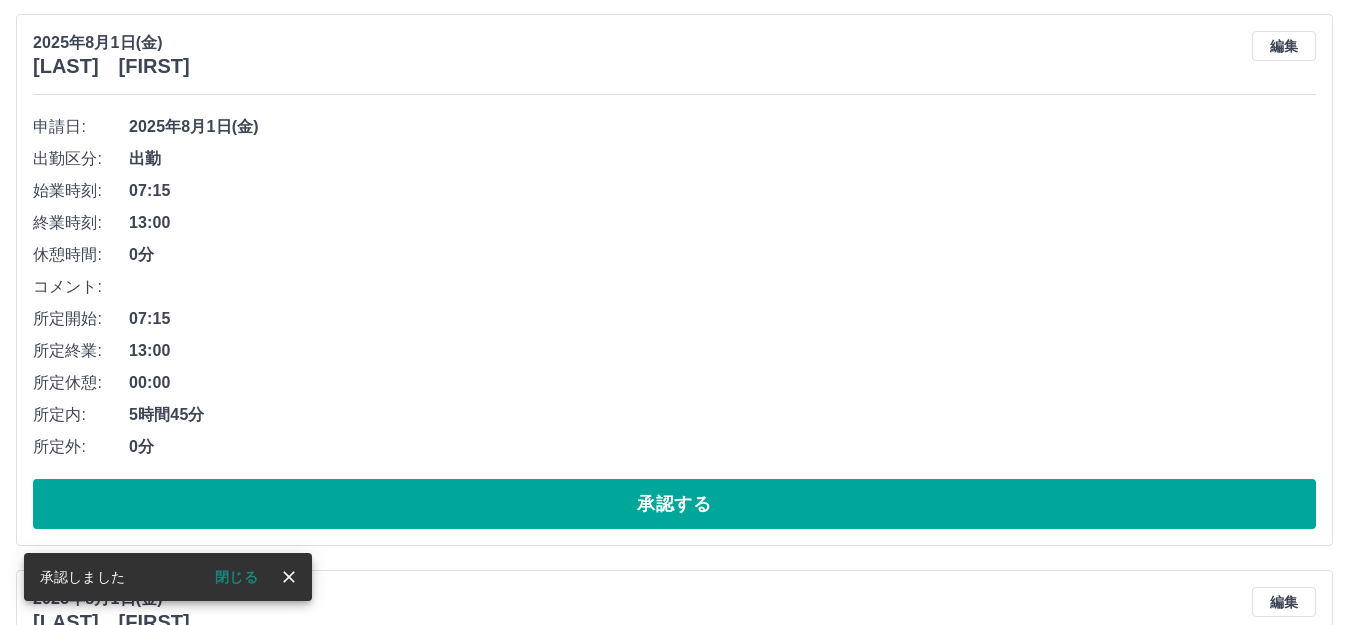 scroll, scrollTop: 1891, scrollLeft: 0, axis: vertical 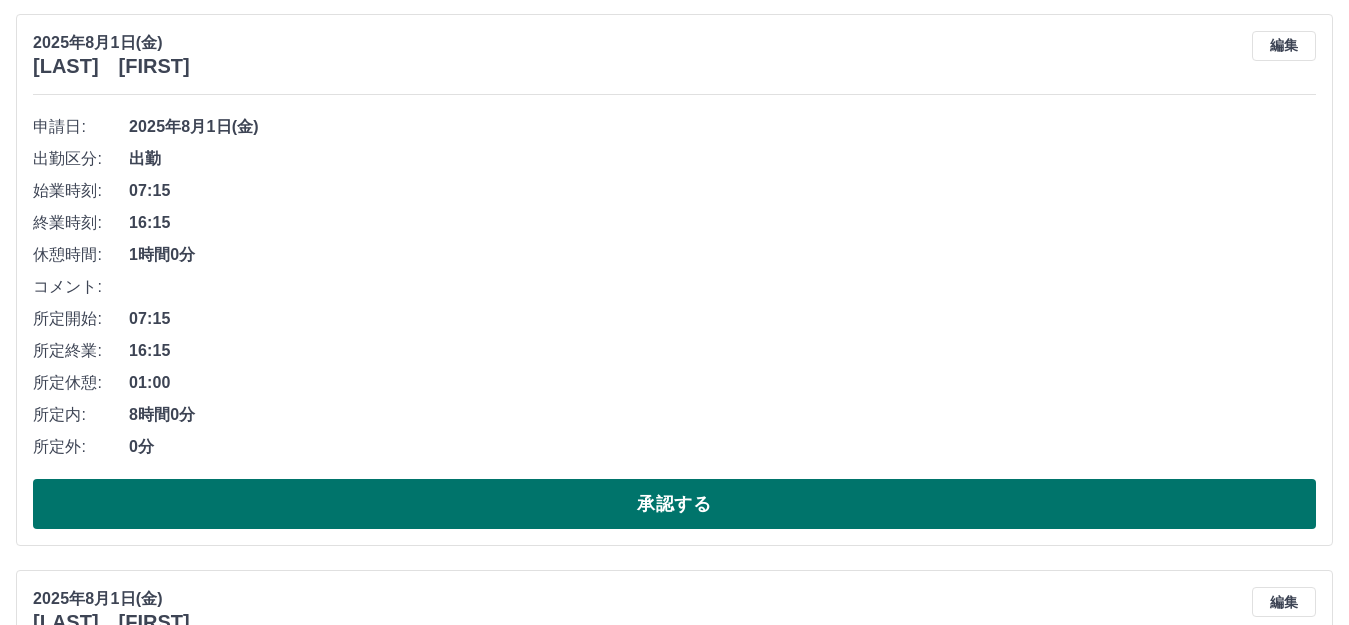 click on "承認する" at bounding box center [674, 504] 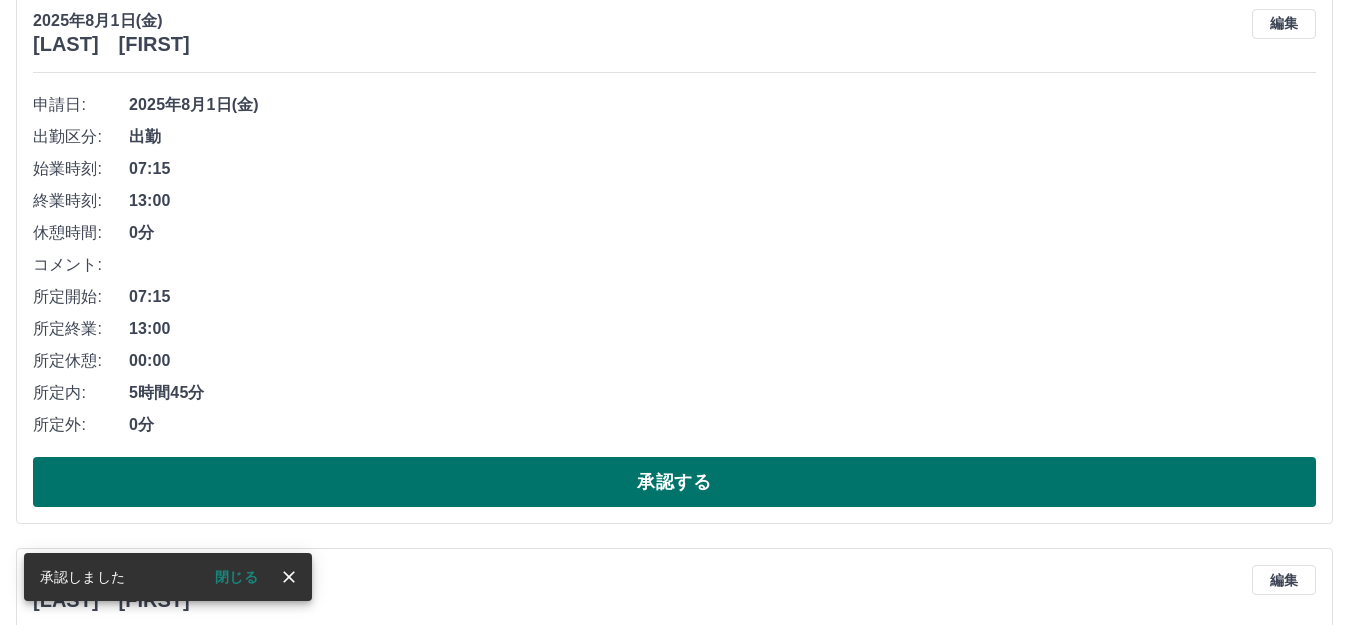 scroll, scrollTop: 1935, scrollLeft: 0, axis: vertical 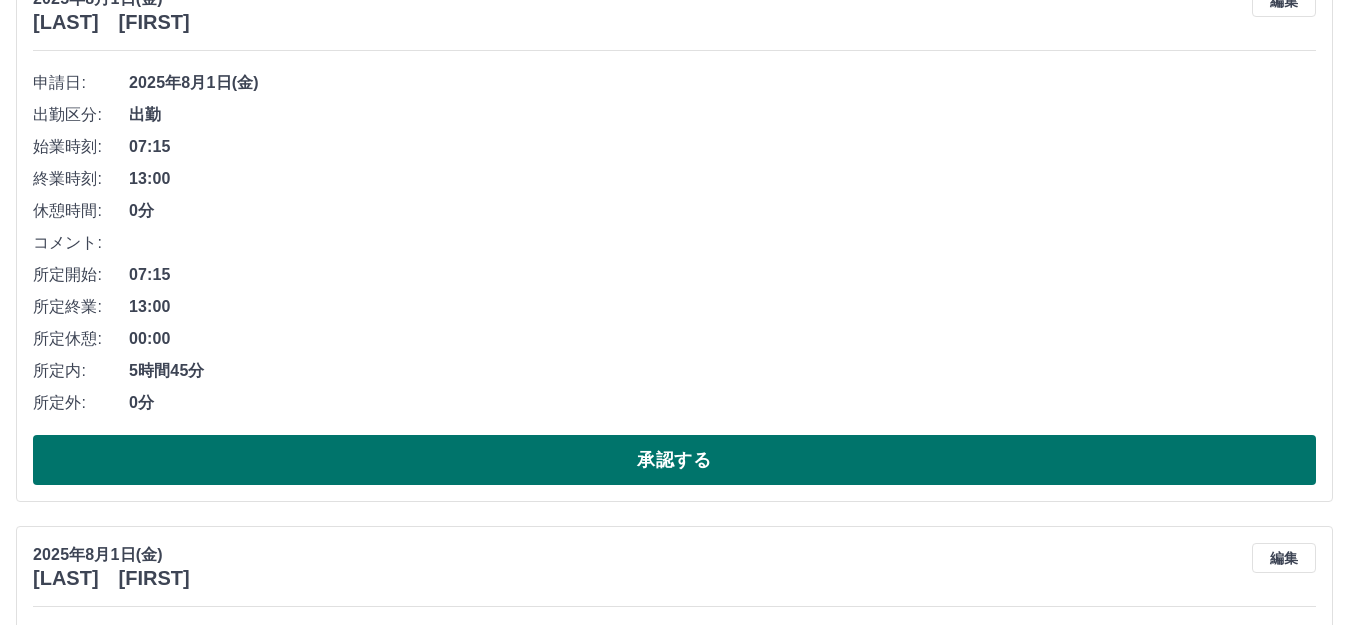 click on "承認する" at bounding box center [674, 460] 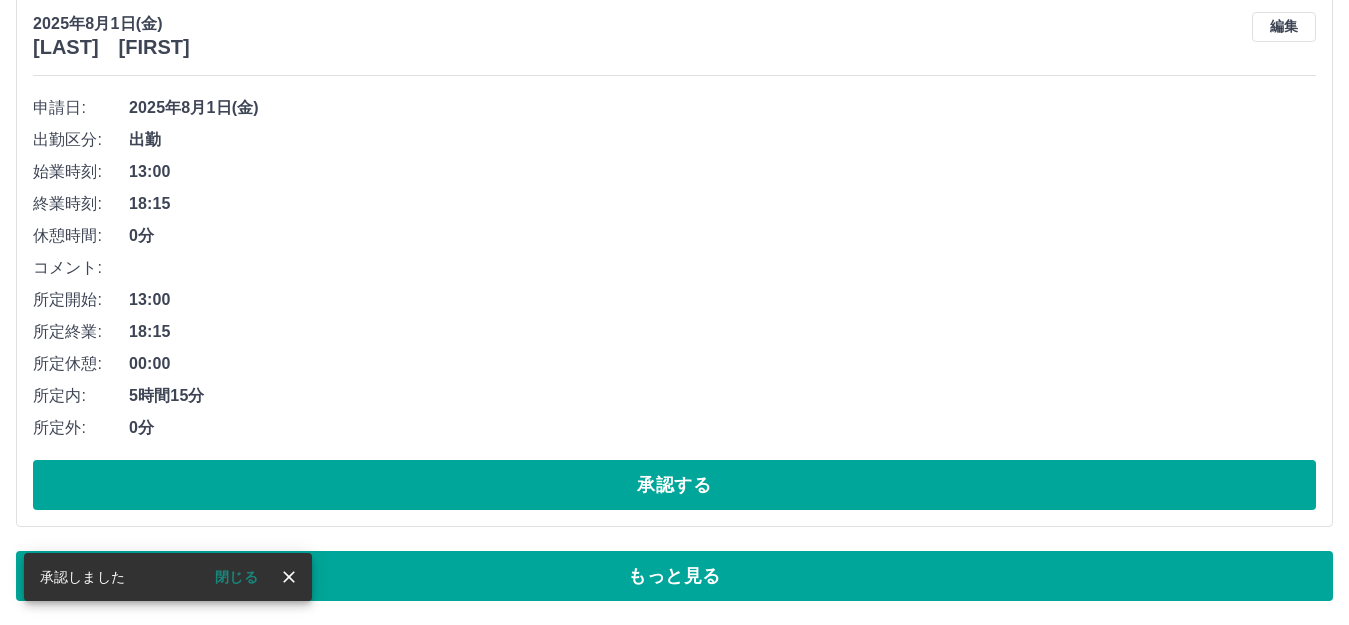 scroll, scrollTop: 1838, scrollLeft: 0, axis: vertical 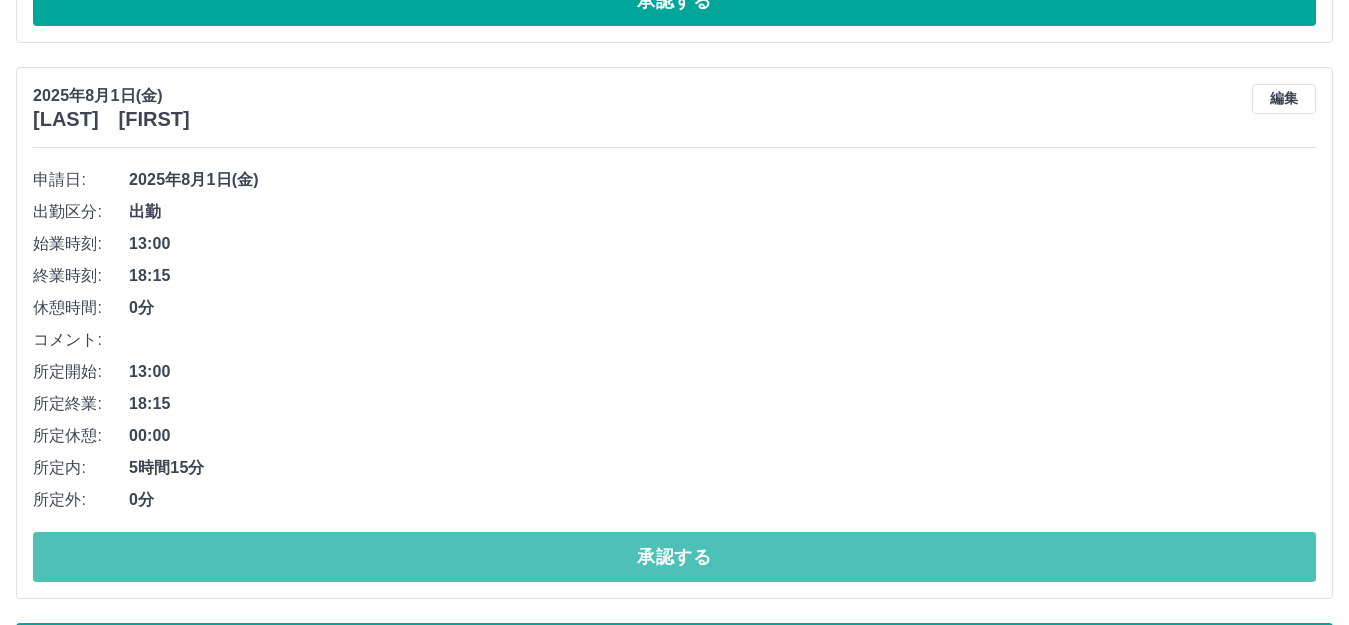 drag, startPoint x: 525, startPoint y: 543, endPoint x: 529, endPoint y: 526, distance: 17.464249 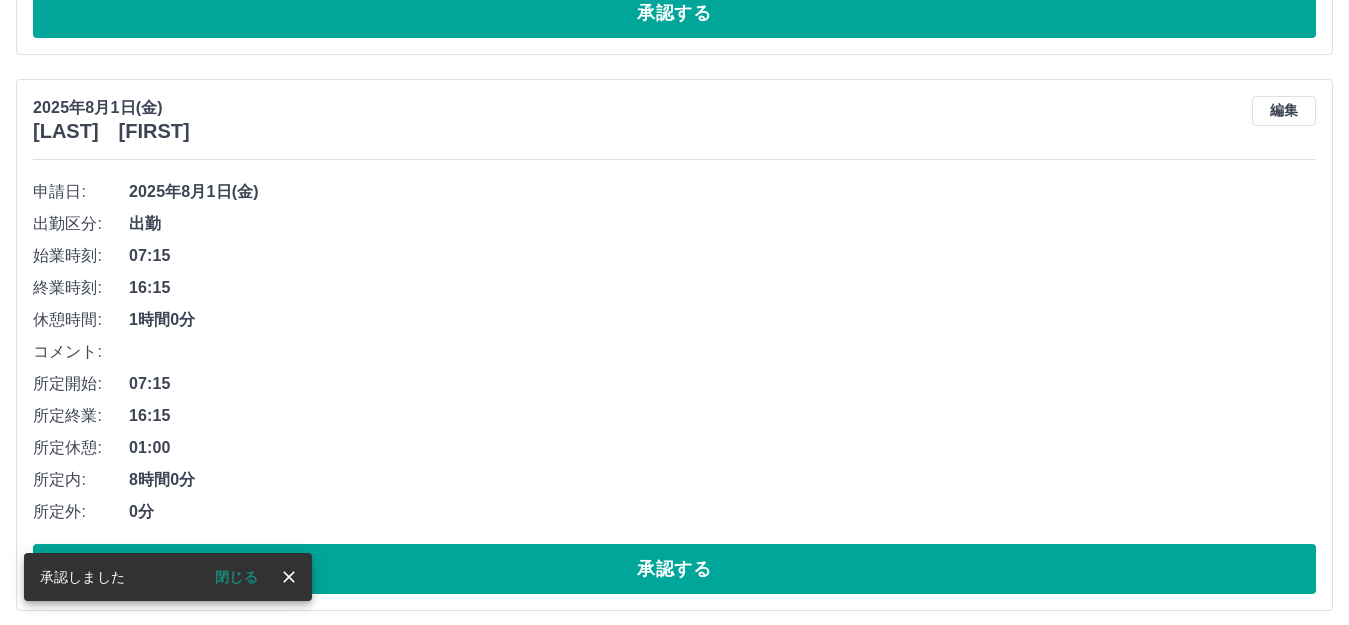 scroll, scrollTop: 1838, scrollLeft: 0, axis: vertical 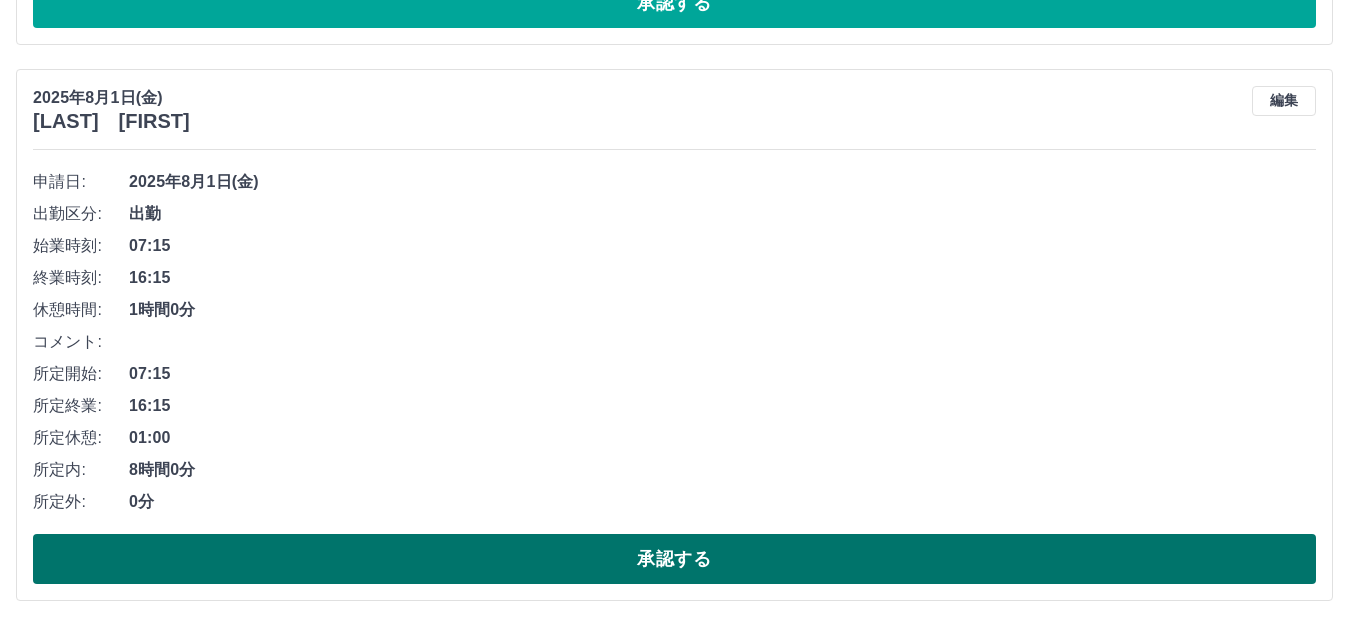 click on "承認する" at bounding box center [674, 559] 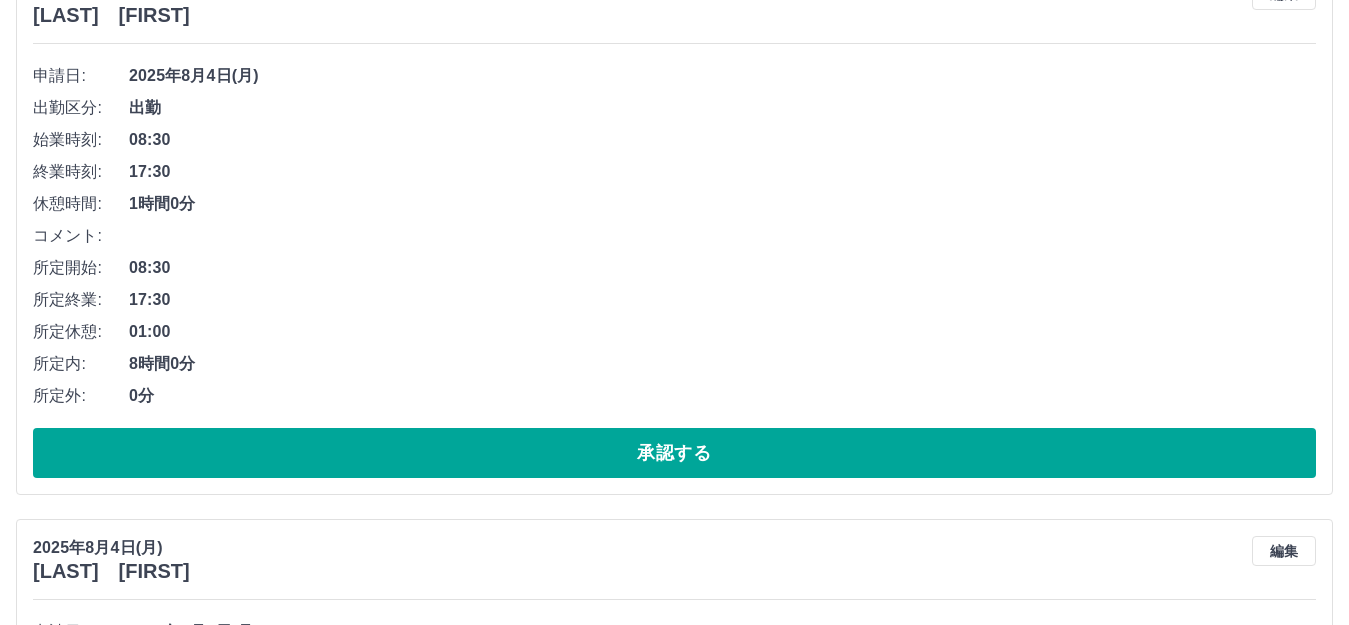 scroll, scrollTop: 38, scrollLeft: 0, axis: vertical 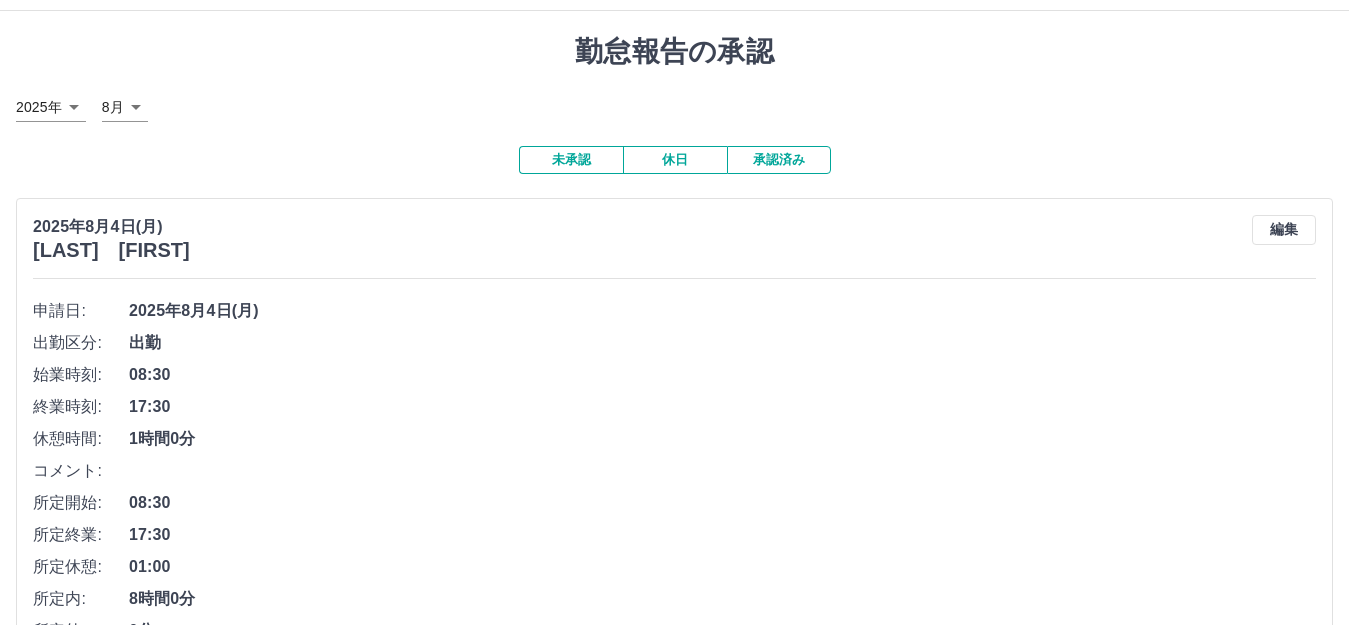 click on "承認済み" at bounding box center (779, 160) 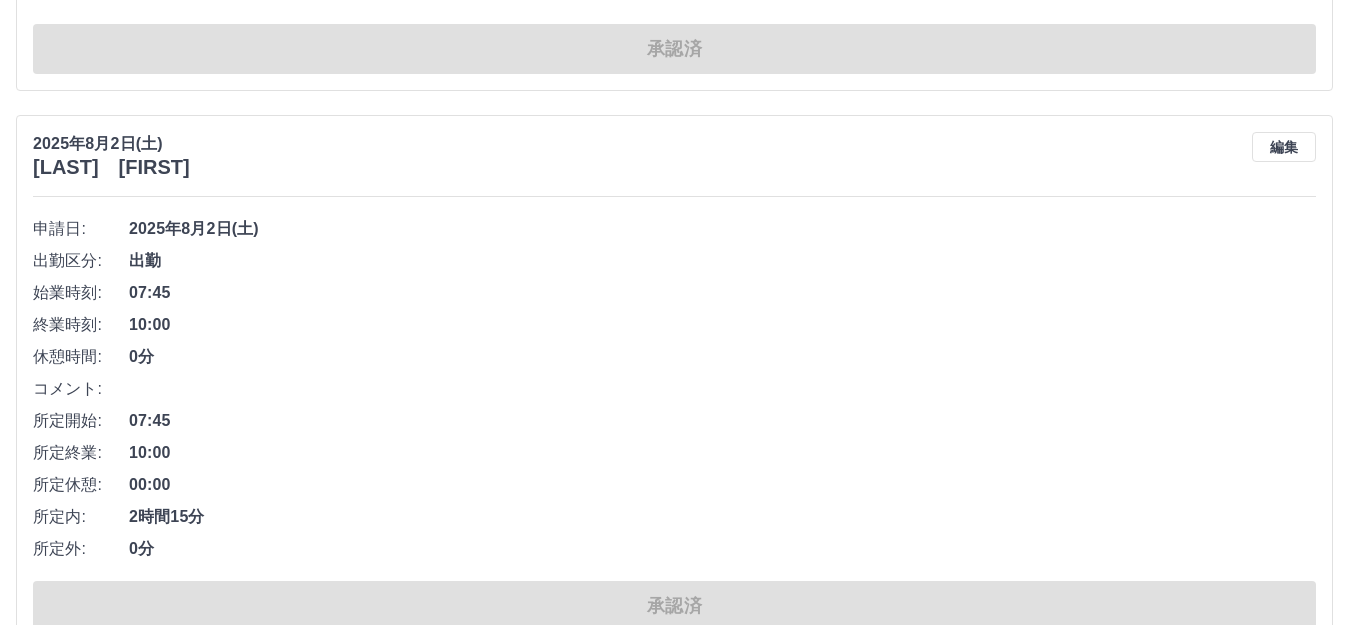 scroll, scrollTop: 1533, scrollLeft: 0, axis: vertical 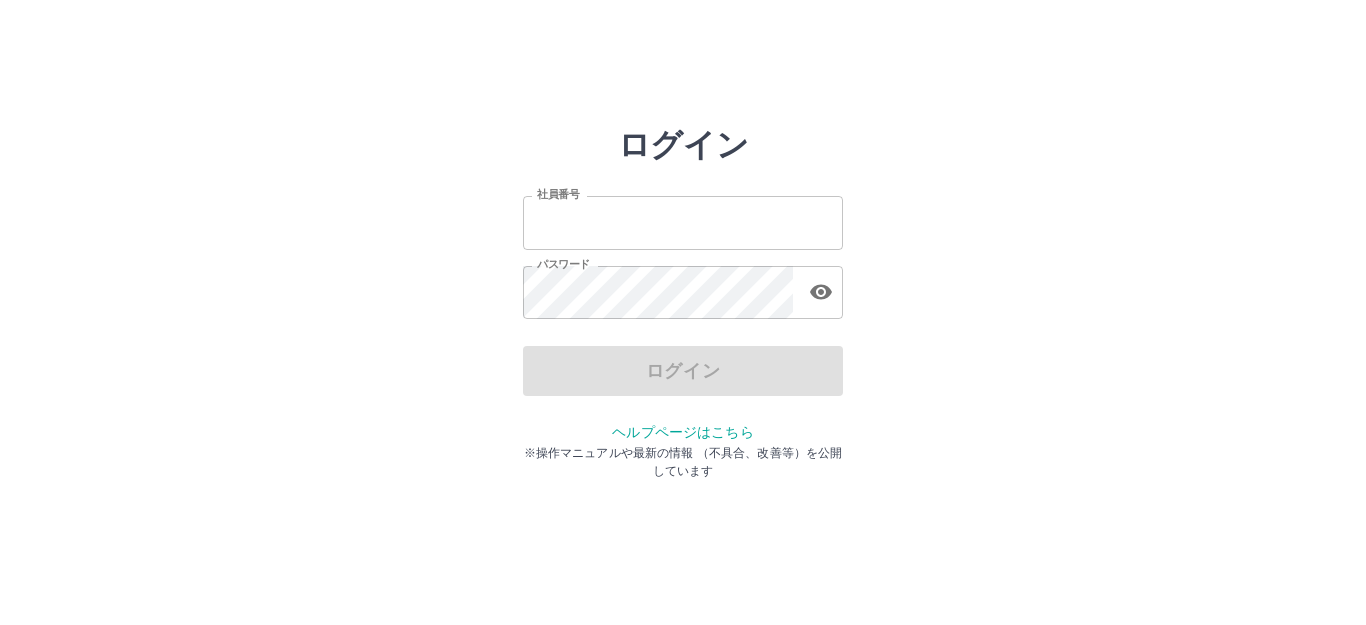 type on "*******" 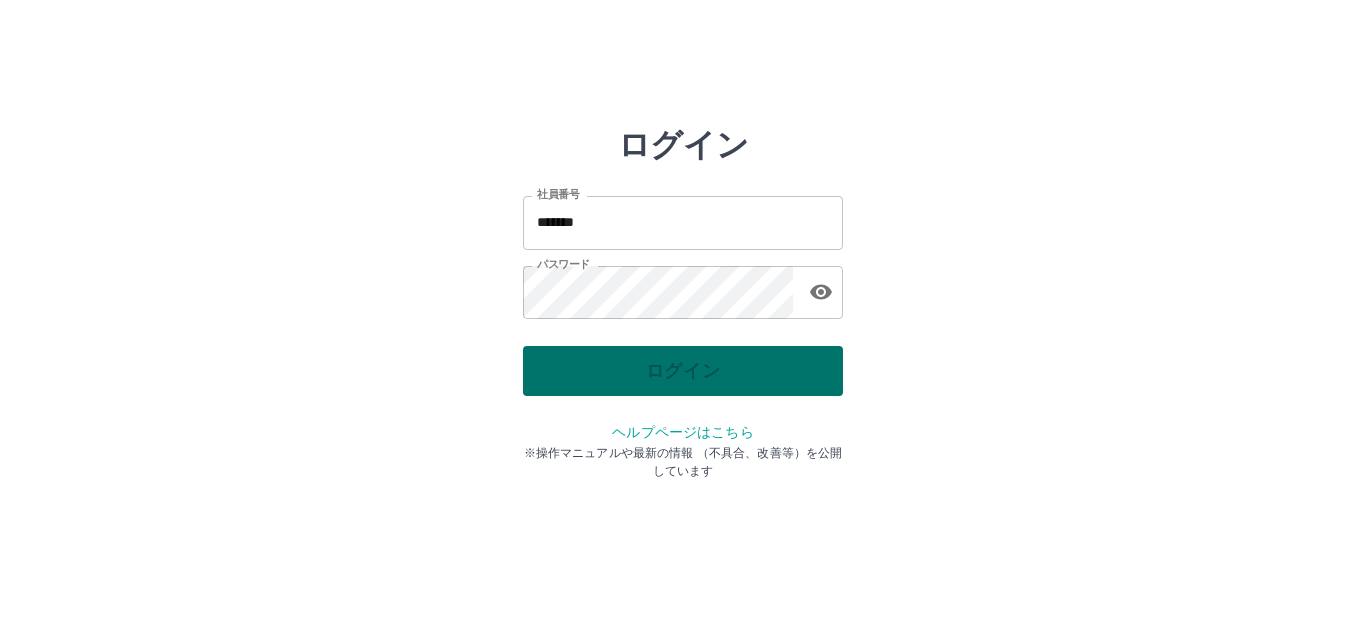 click on "ログイン" at bounding box center (683, 371) 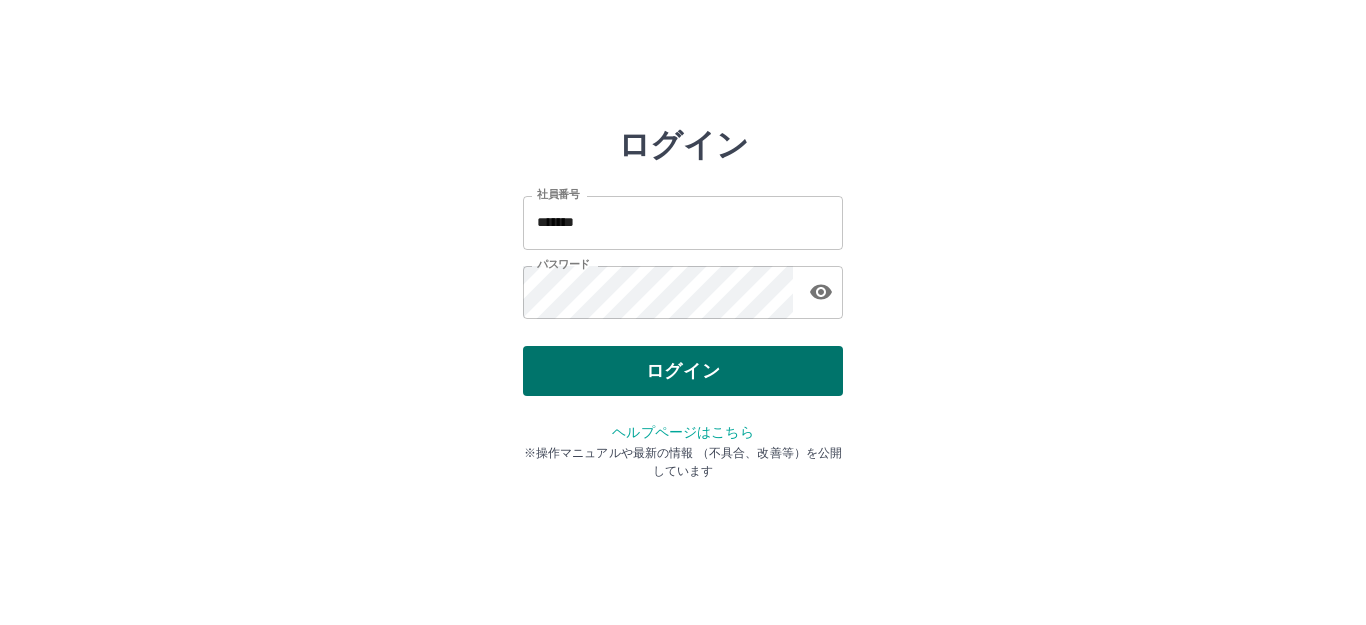 click on "ログイン" at bounding box center [683, 371] 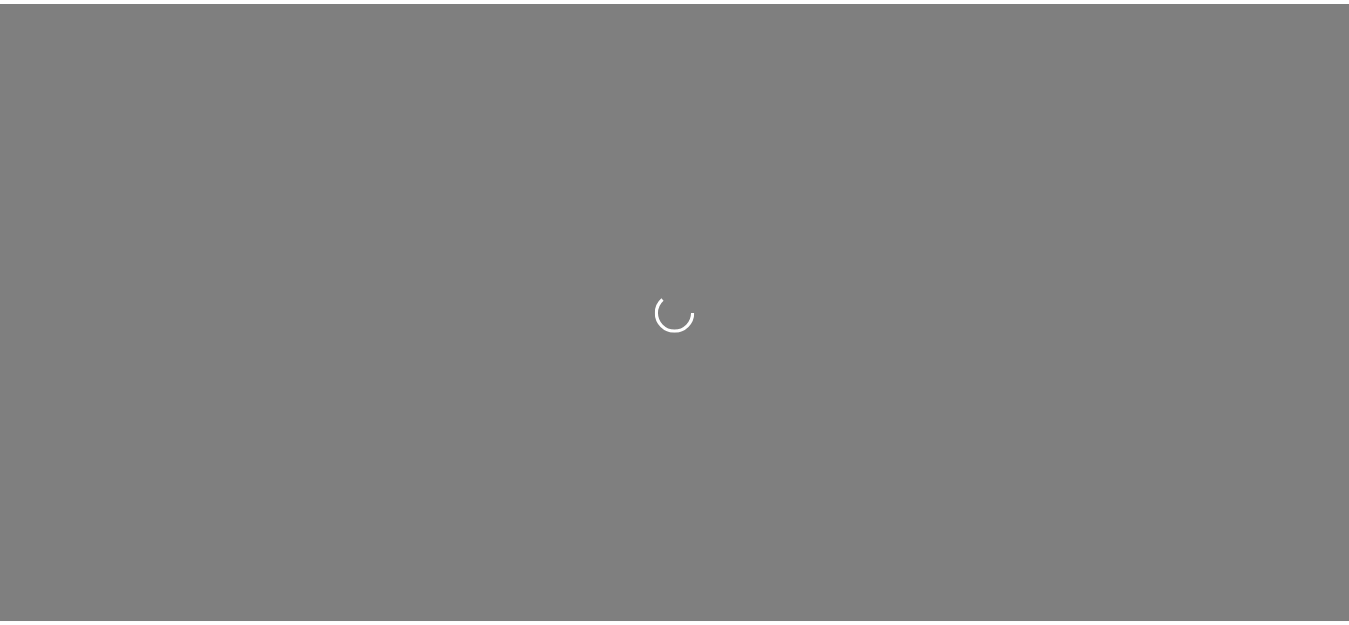 scroll, scrollTop: 0, scrollLeft: 0, axis: both 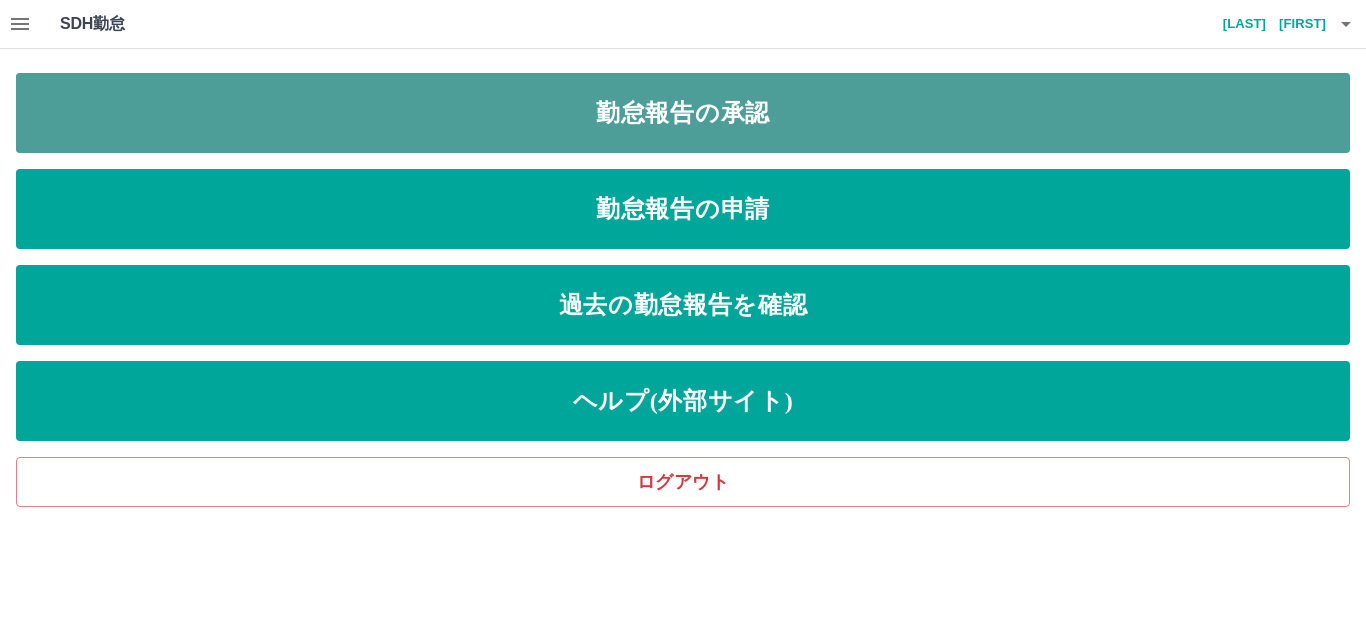 click on "勤怠報告の承認" at bounding box center (683, 113) 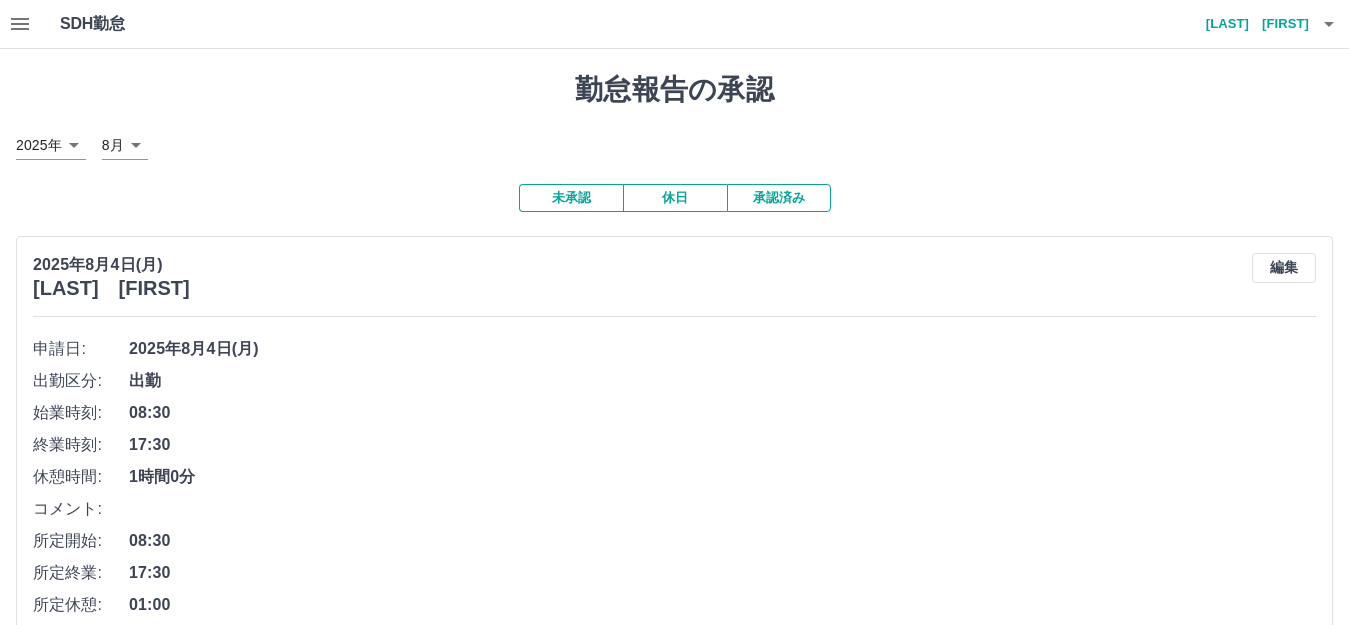 click on "承認済み" at bounding box center (779, 198) 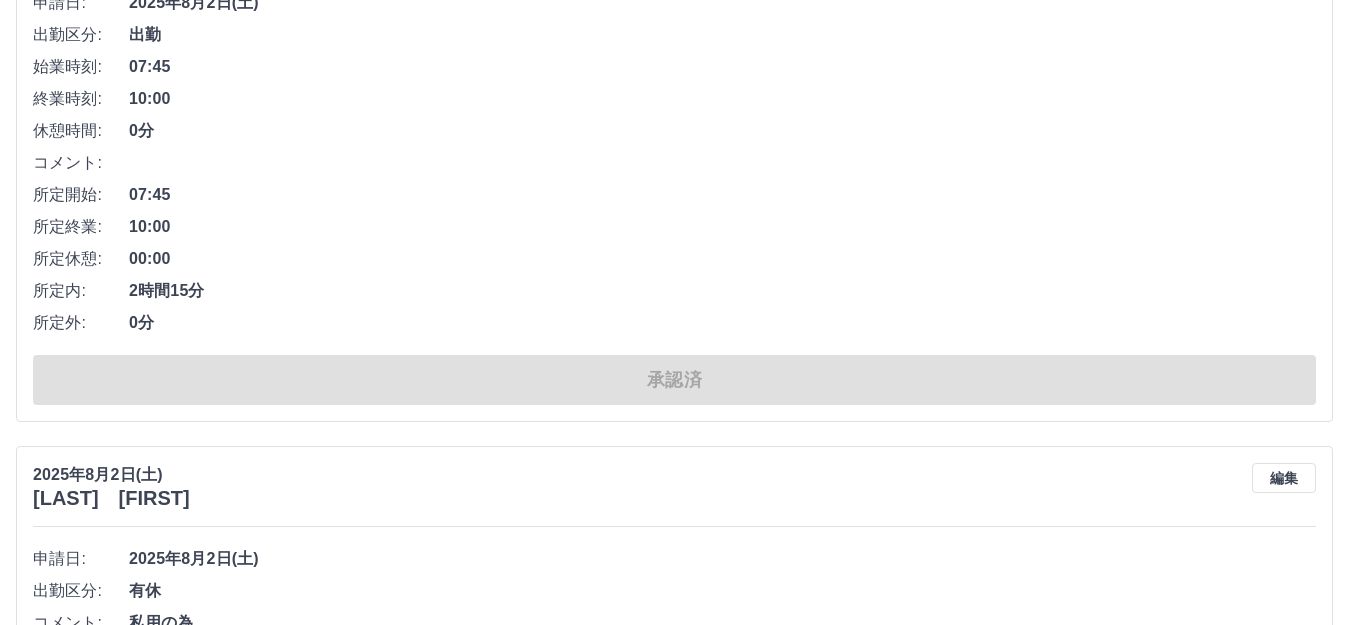 scroll, scrollTop: 333, scrollLeft: 0, axis: vertical 